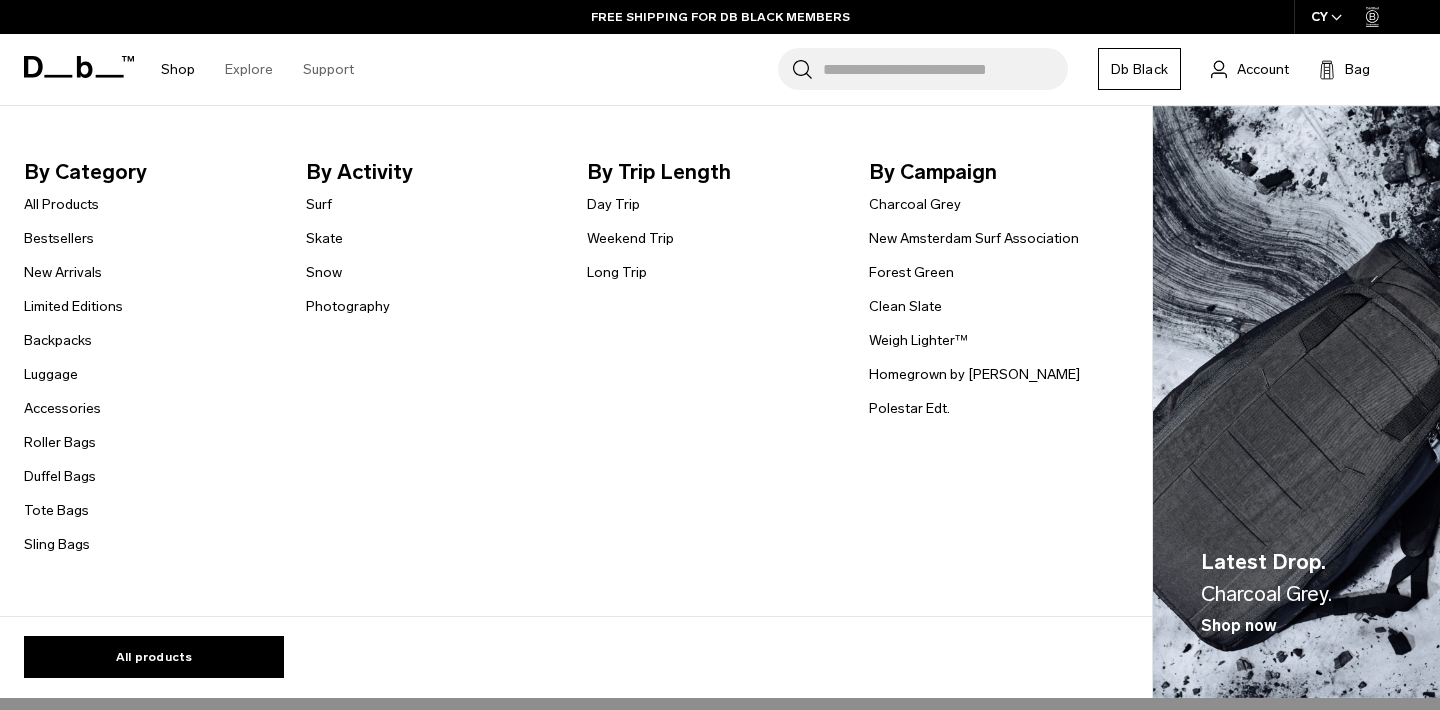 scroll, scrollTop: 101, scrollLeft: 0, axis: vertical 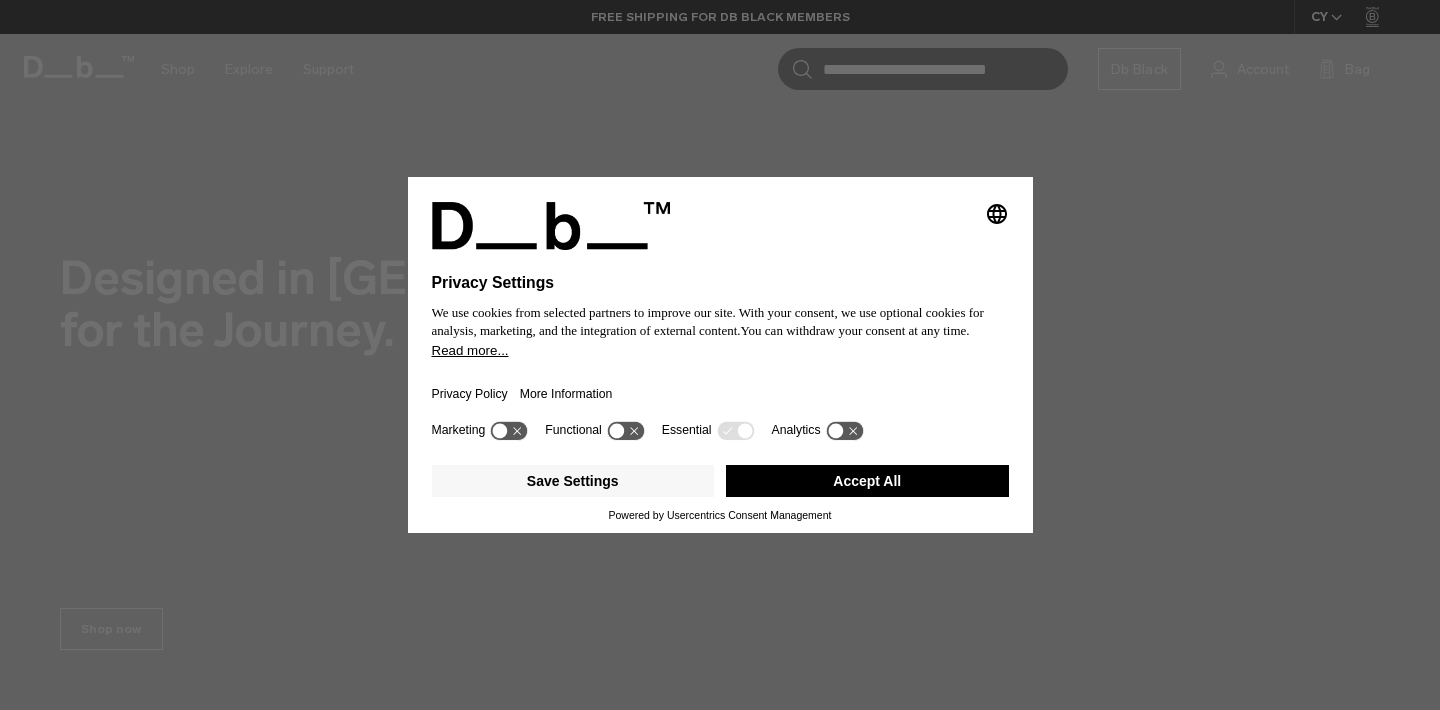 click on "Accept All" at bounding box center [867, 481] 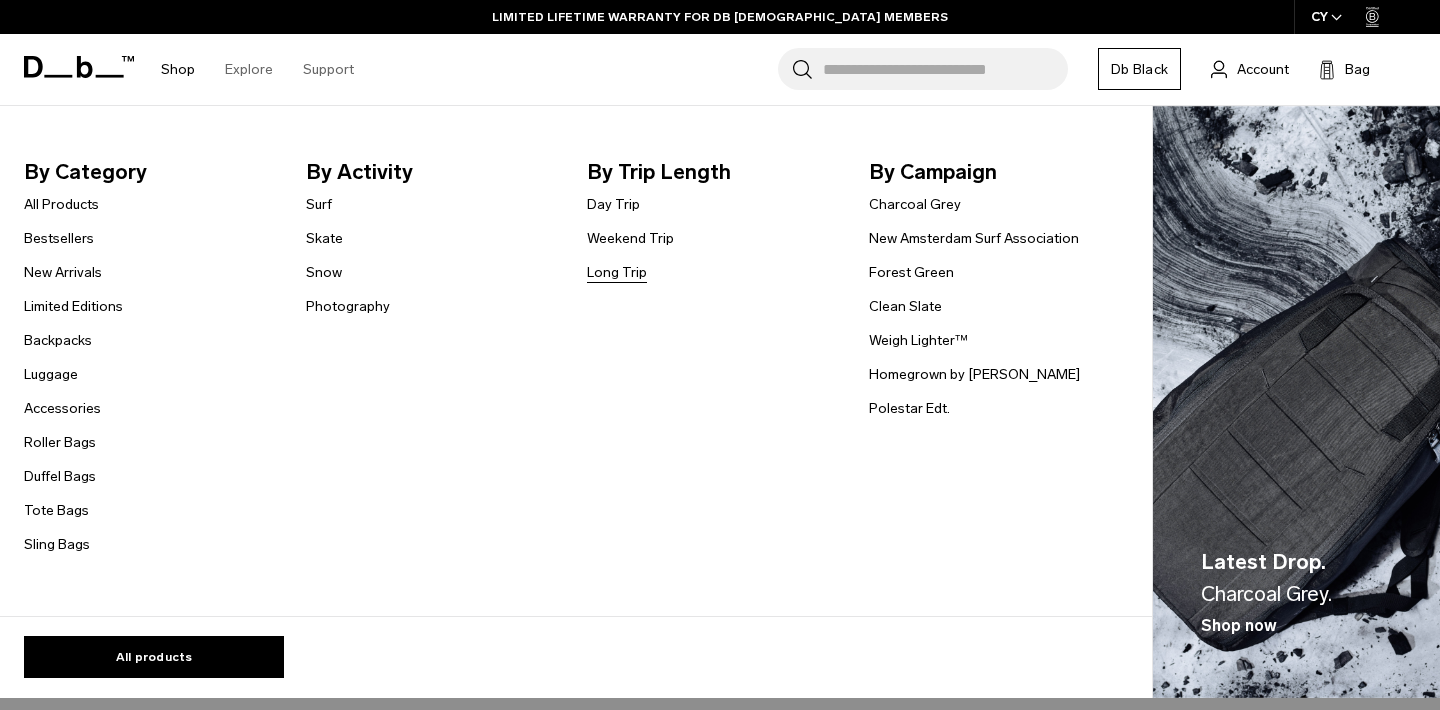 click on "Long Trip" at bounding box center (617, 272) 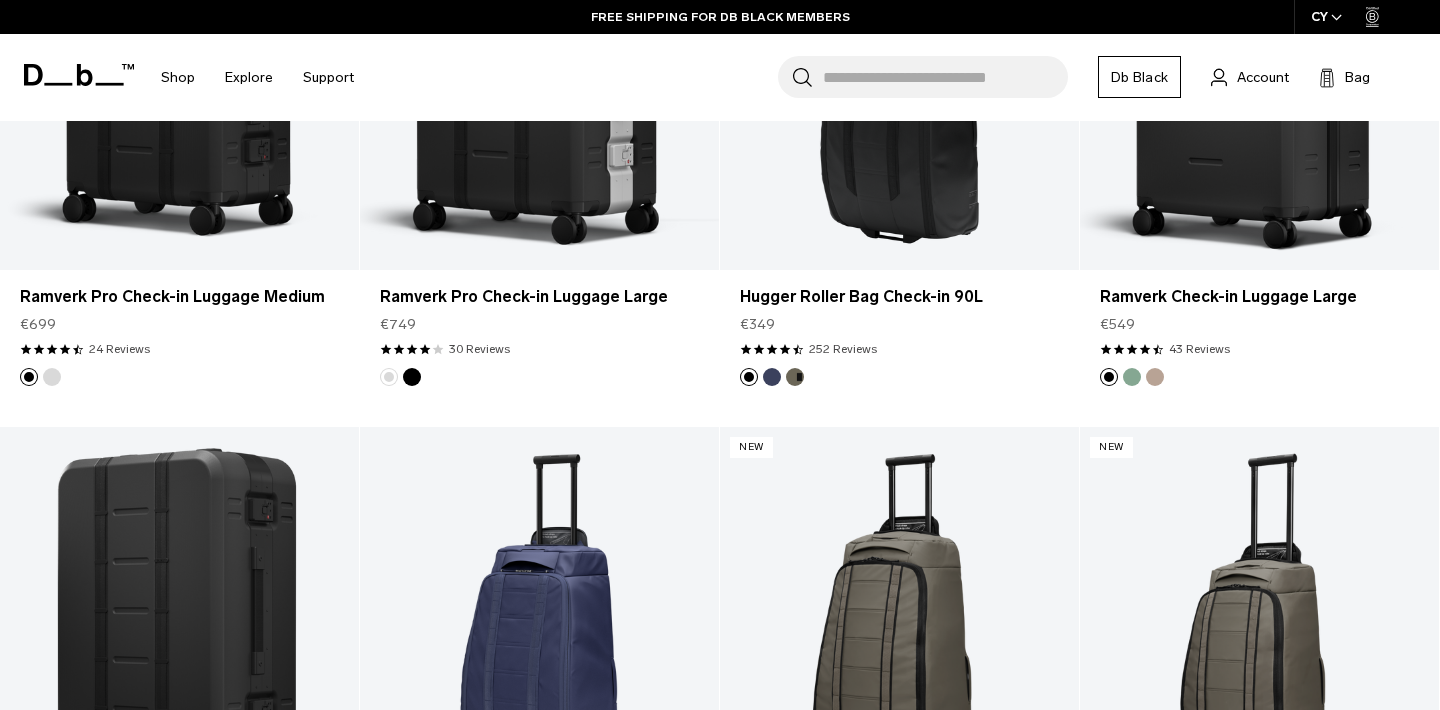 scroll, scrollTop: 778, scrollLeft: 0, axis: vertical 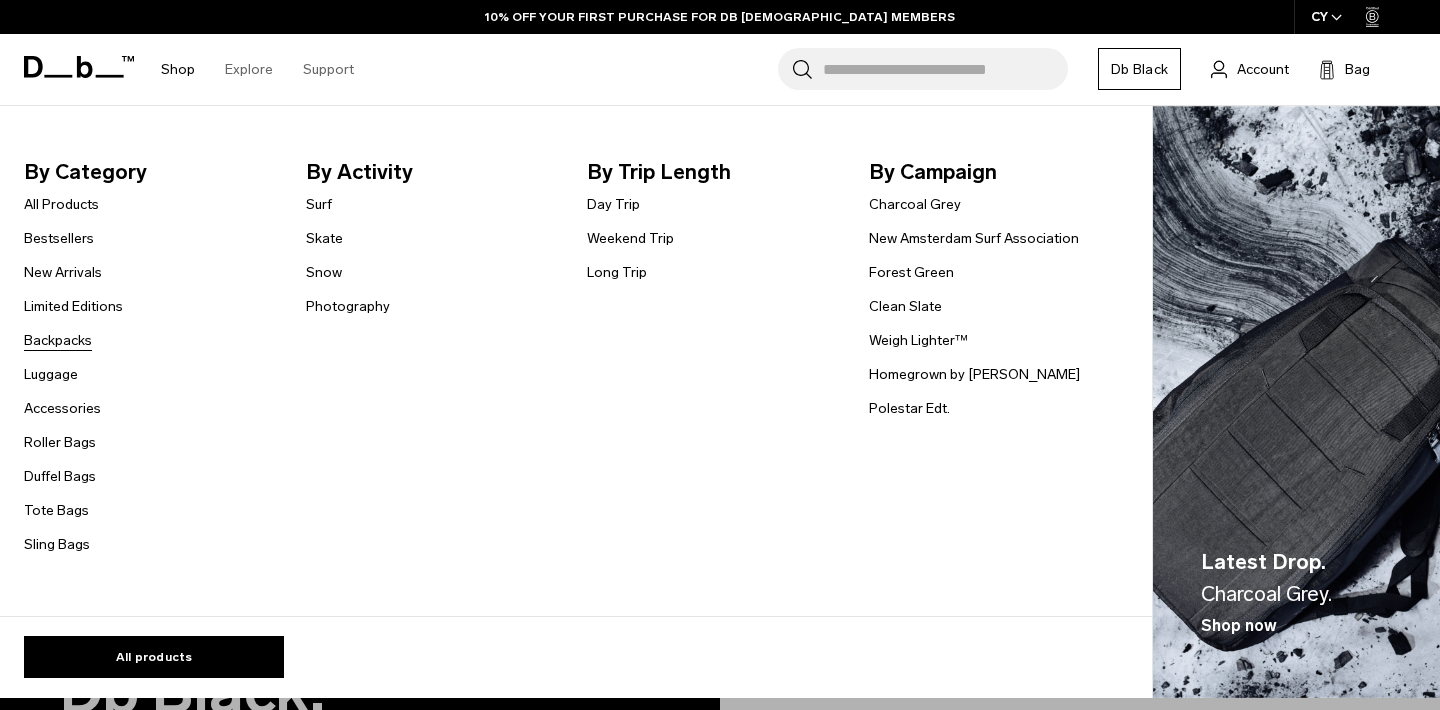 click on "Backpacks" at bounding box center (58, 340) 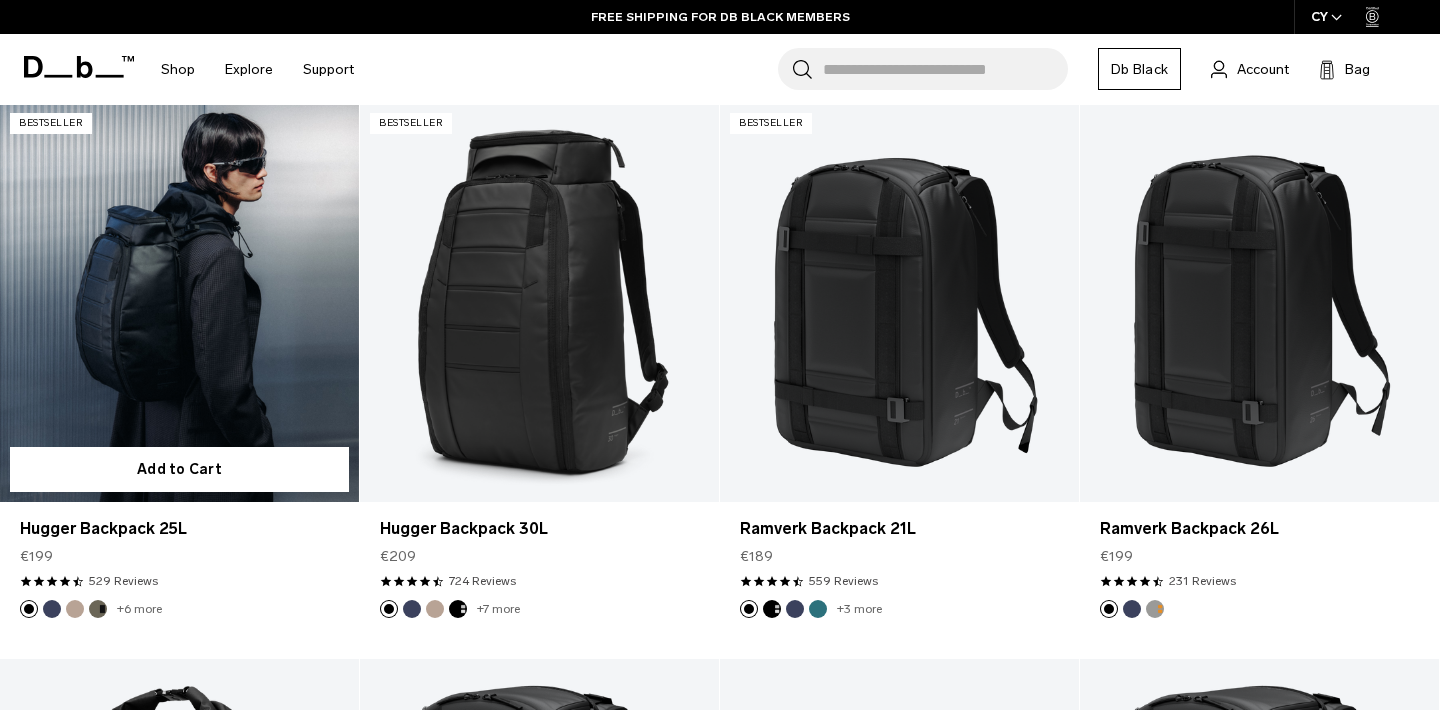 scroll, scrollTop: 0, scrollLeft: 0, axis: both 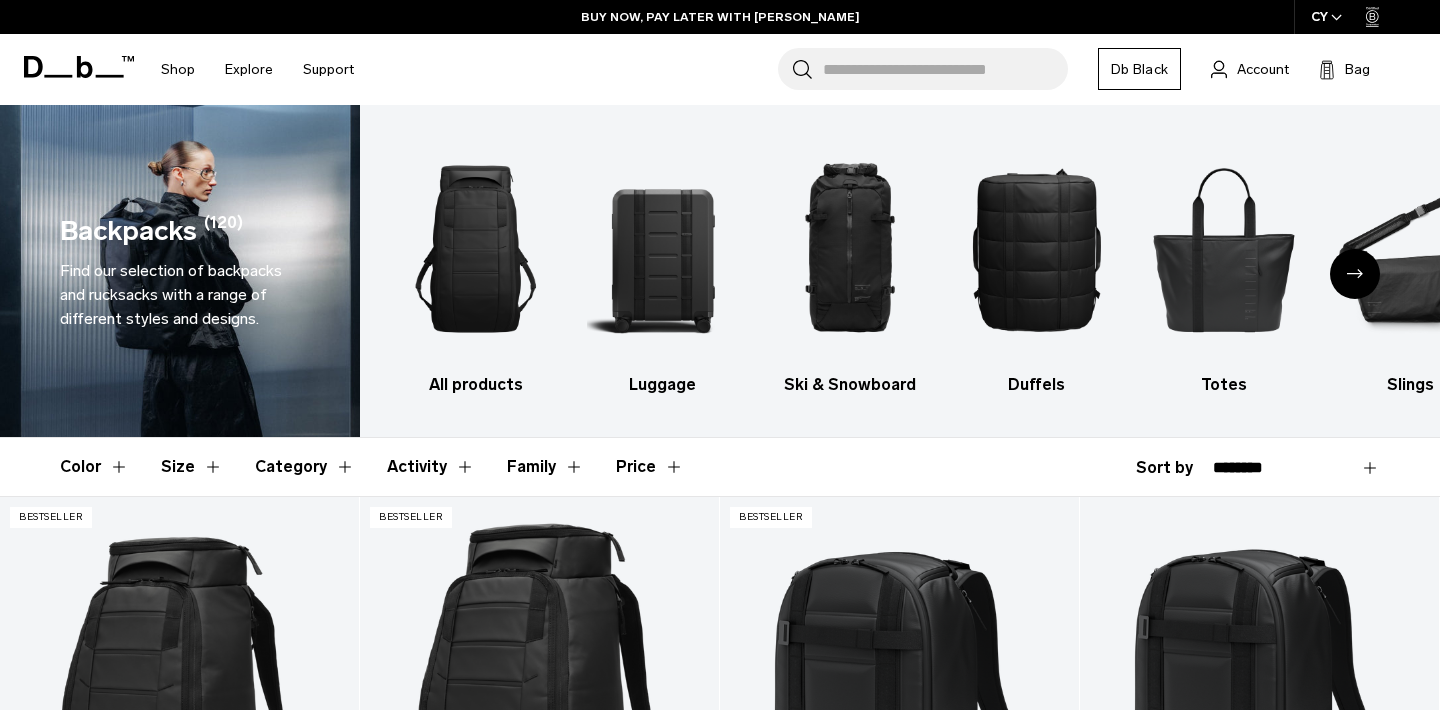 select on "**********" 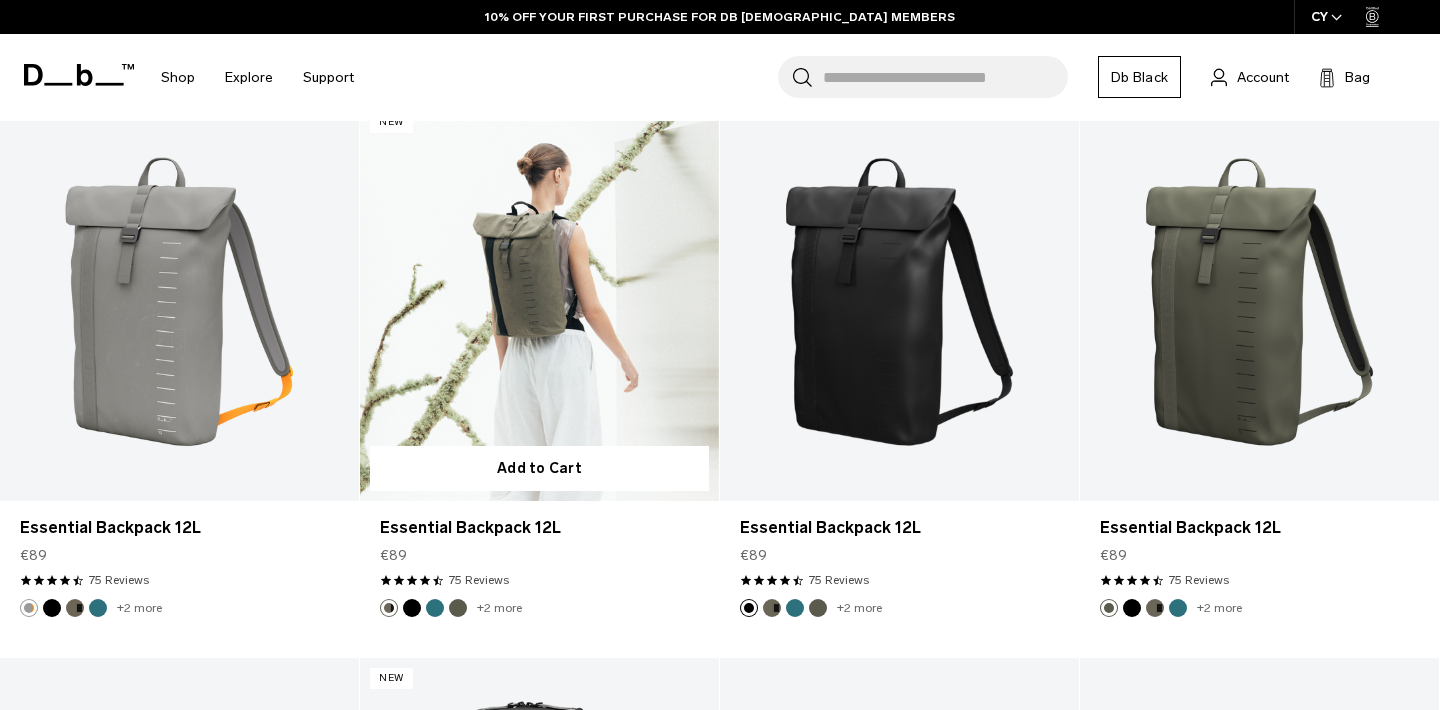 scroll, scrollTop: 952, scrollLeft: 0, axis: vertical 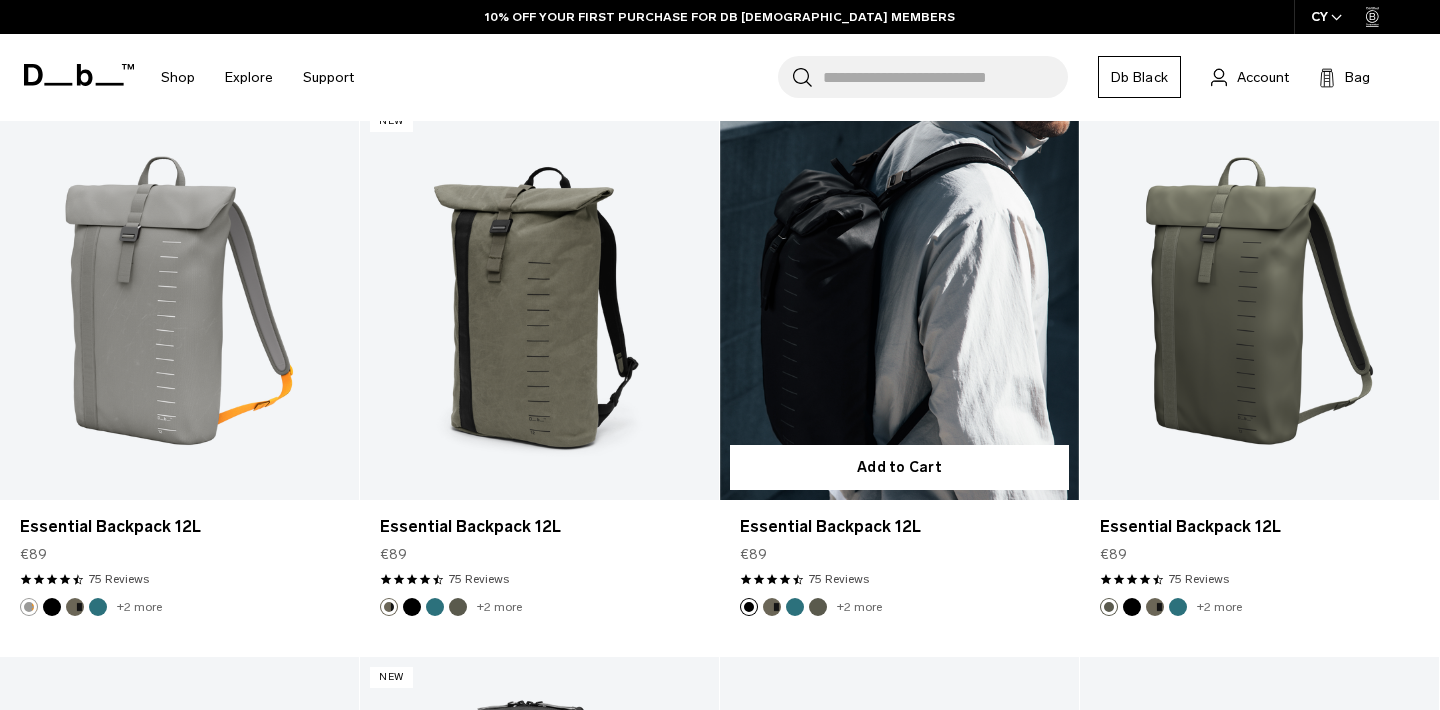 click at bounding box center [899, 300] 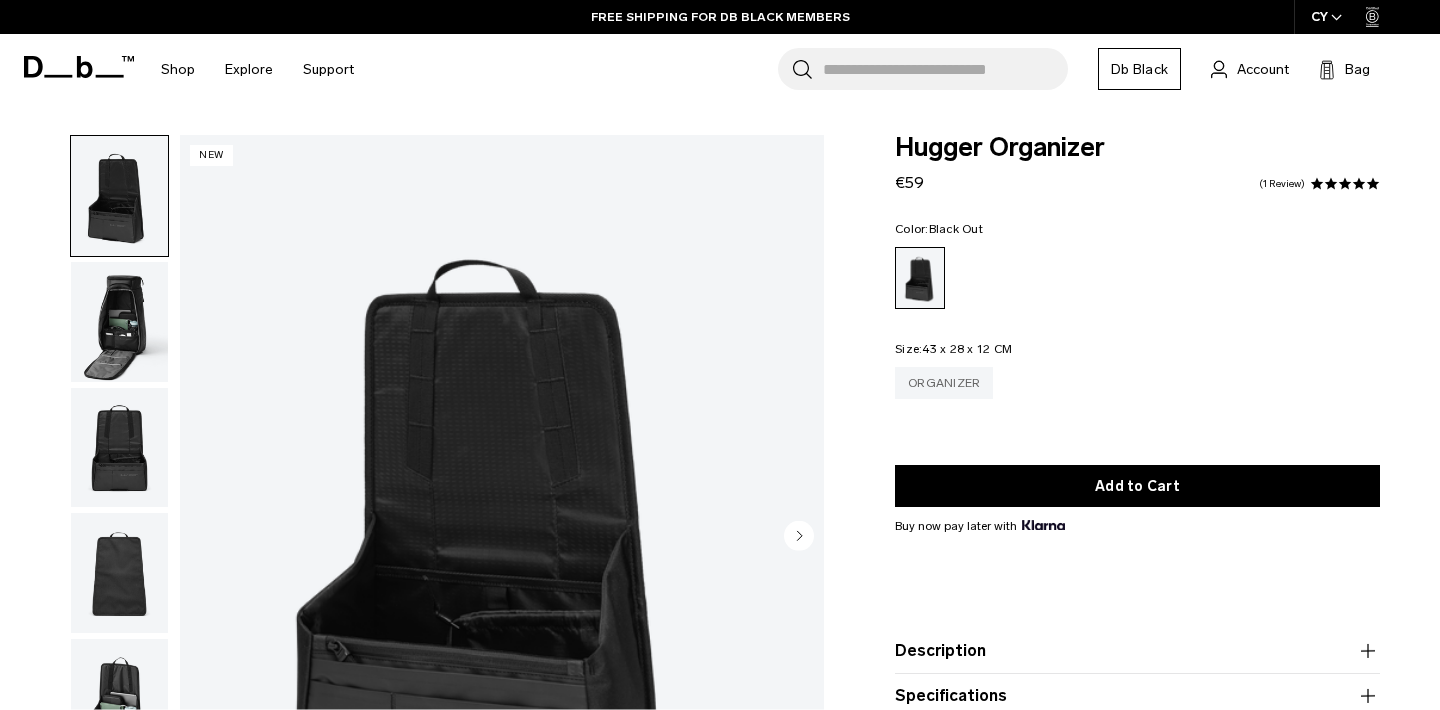 scroll, scrollTop: 0, scrollLeft: 0, axis: both 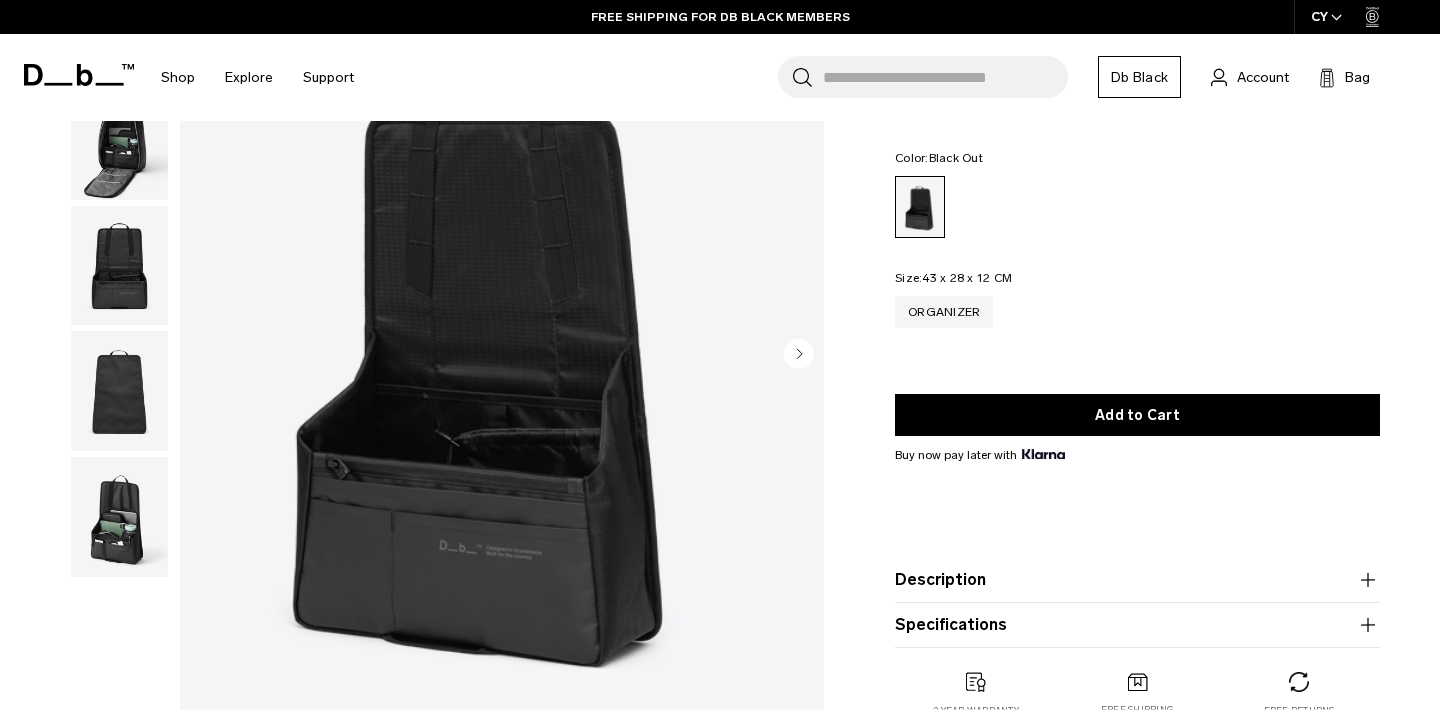 click 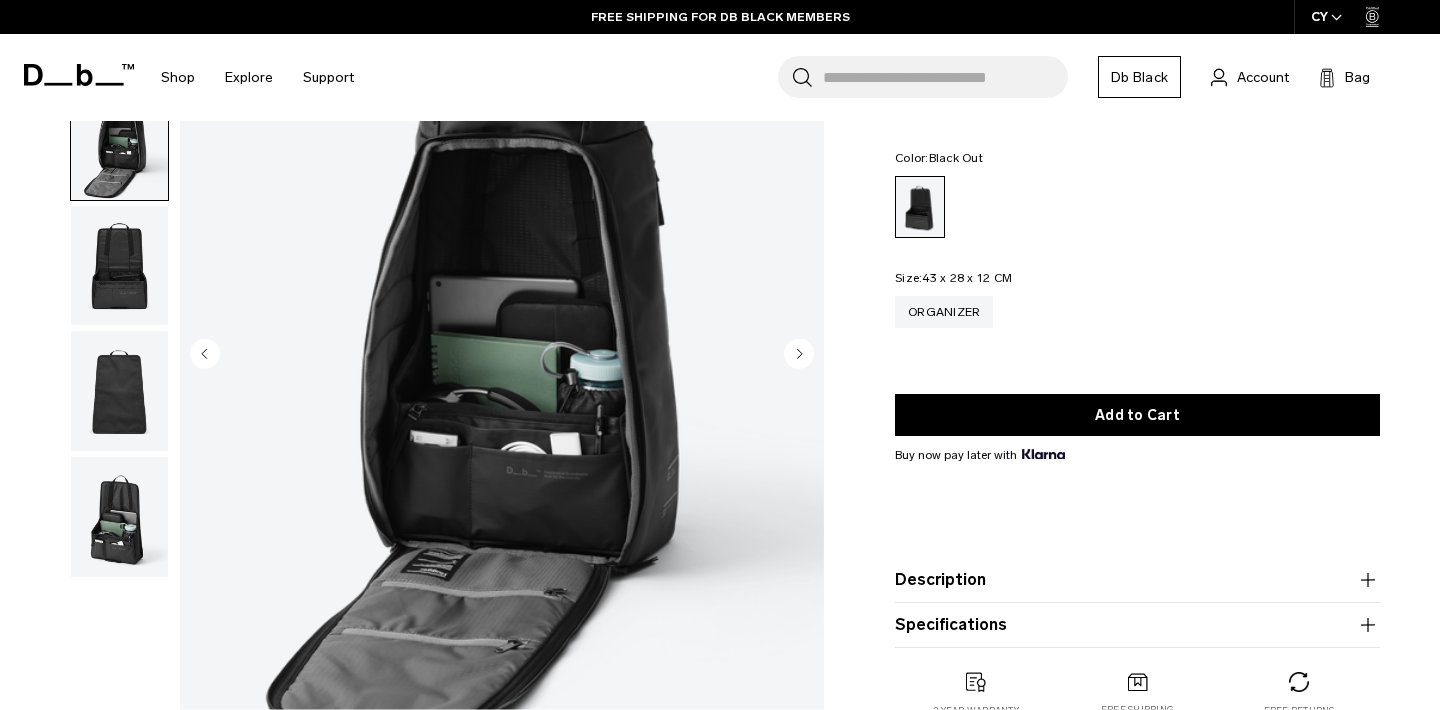 click 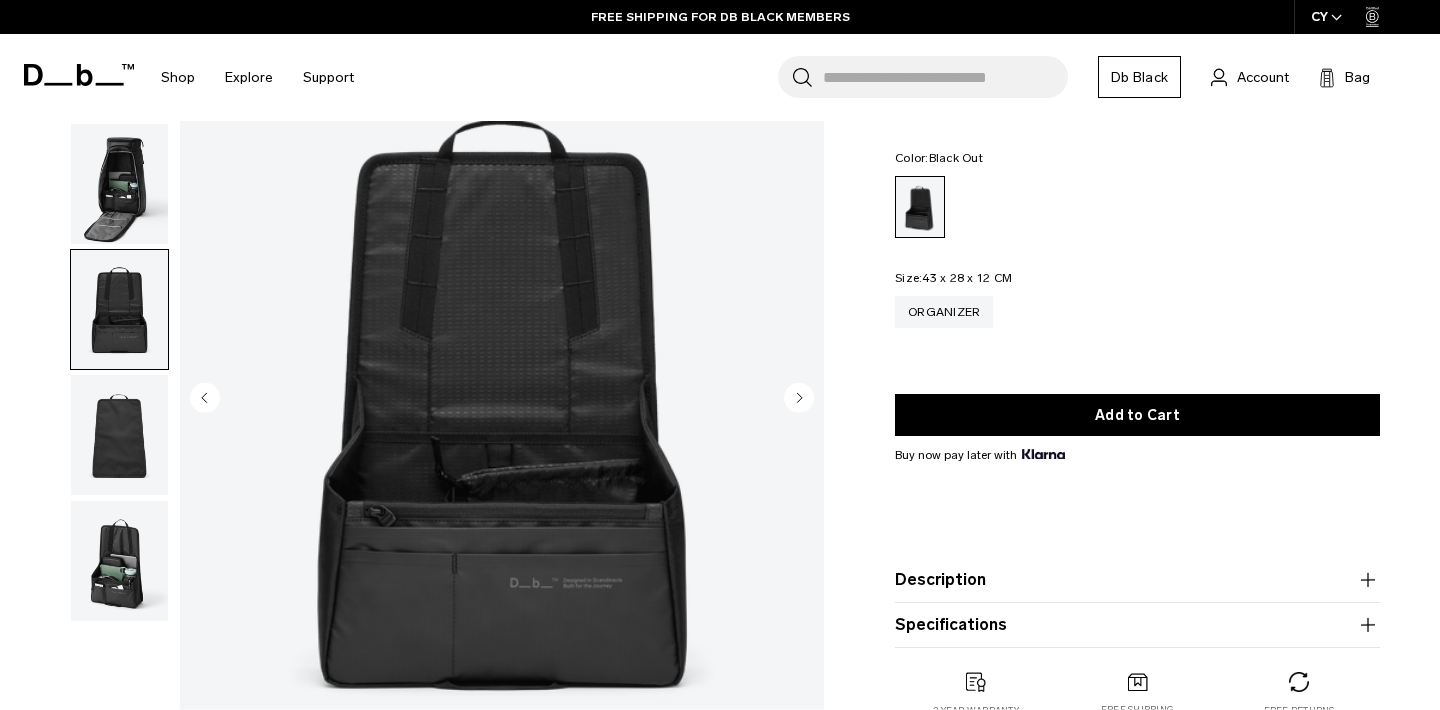 scroll, scrollTop: 148, scrollLeft: 0, axis: vertical 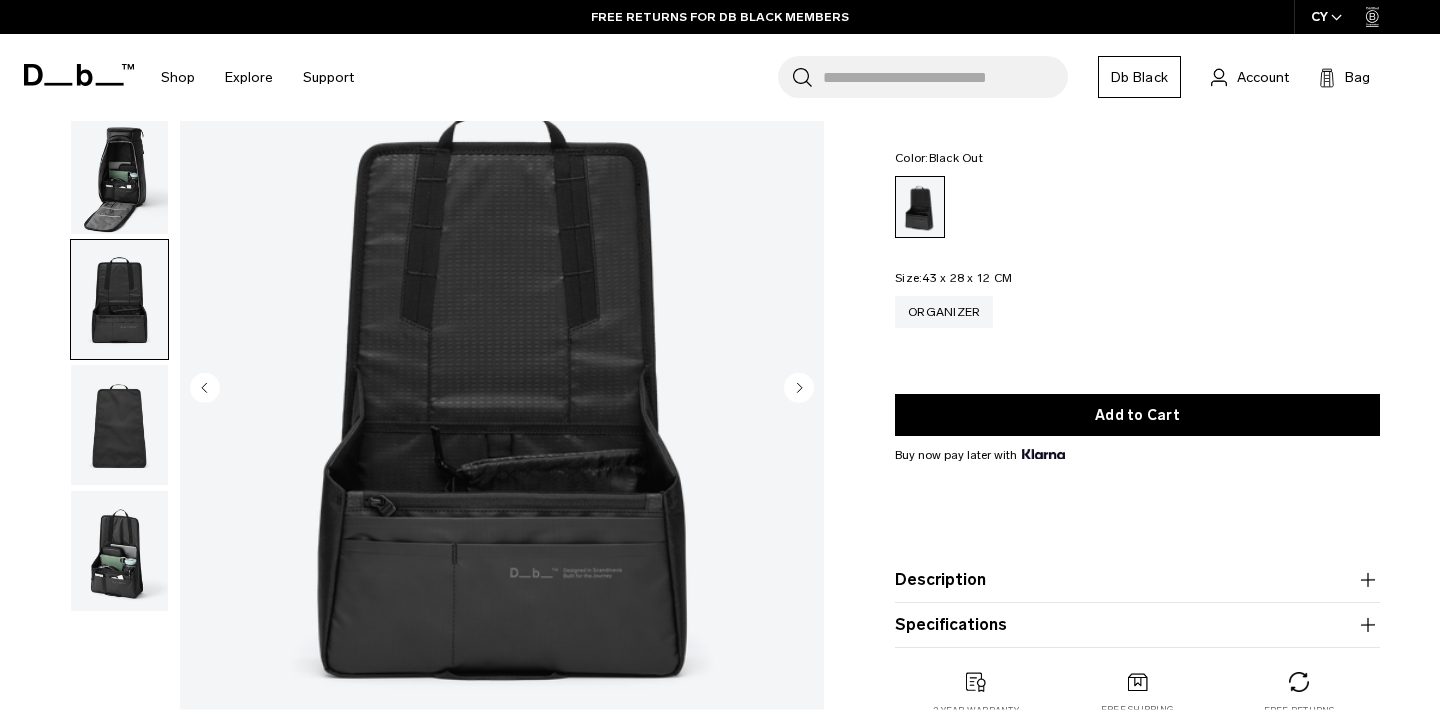 click 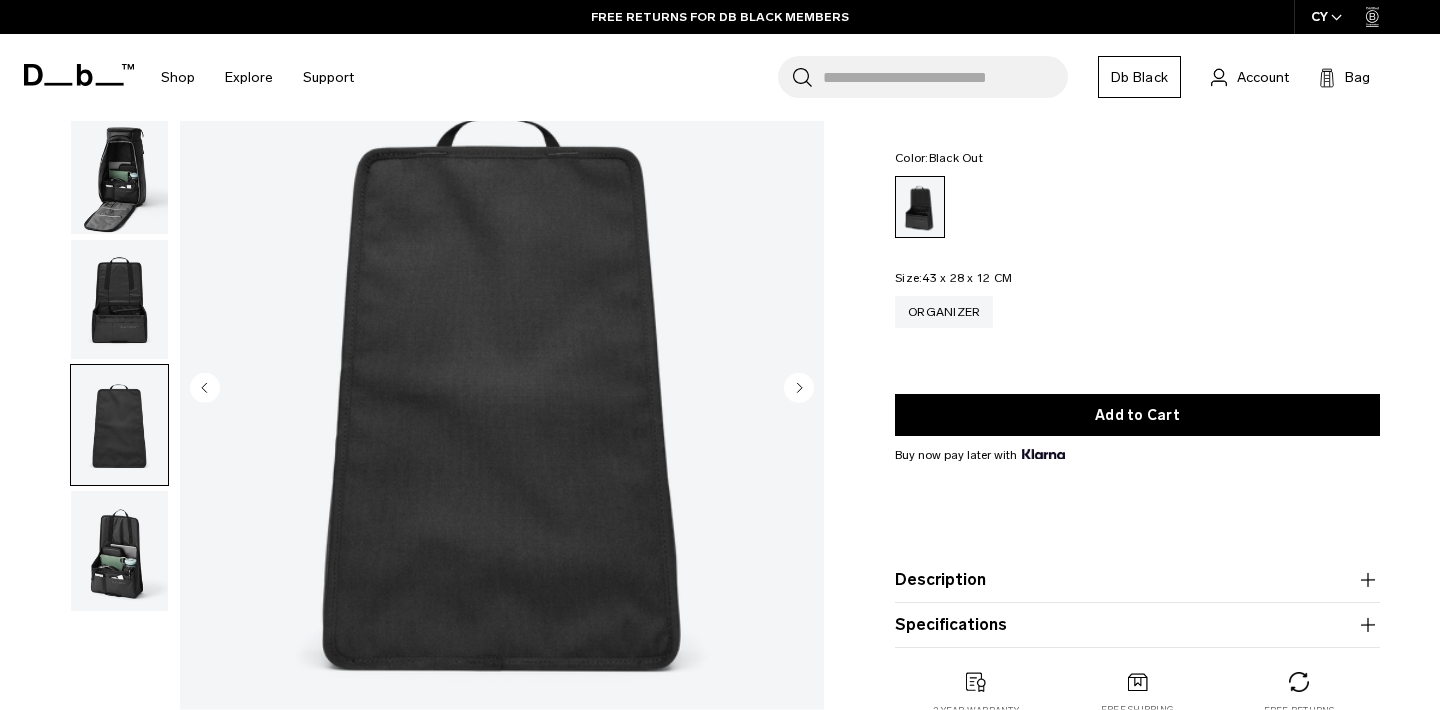 click 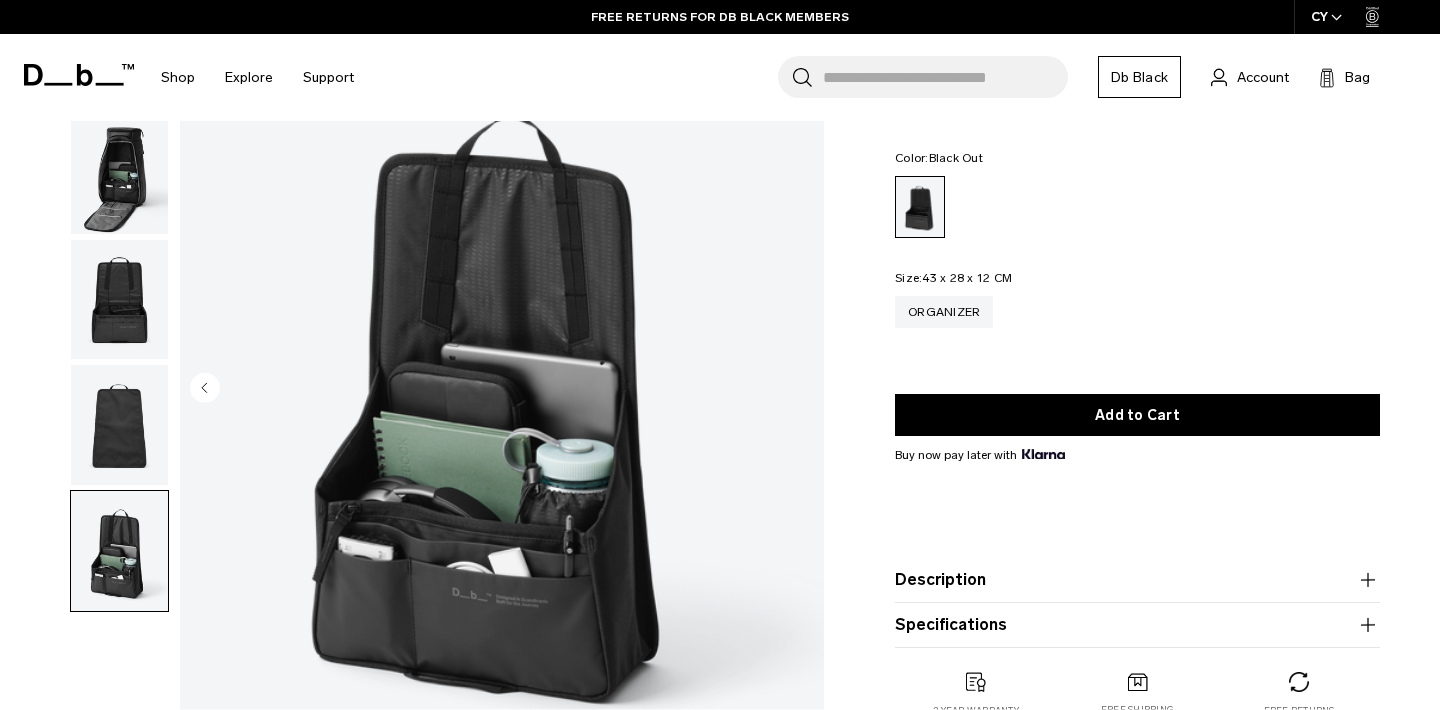 click at bounding box center [502, 389] 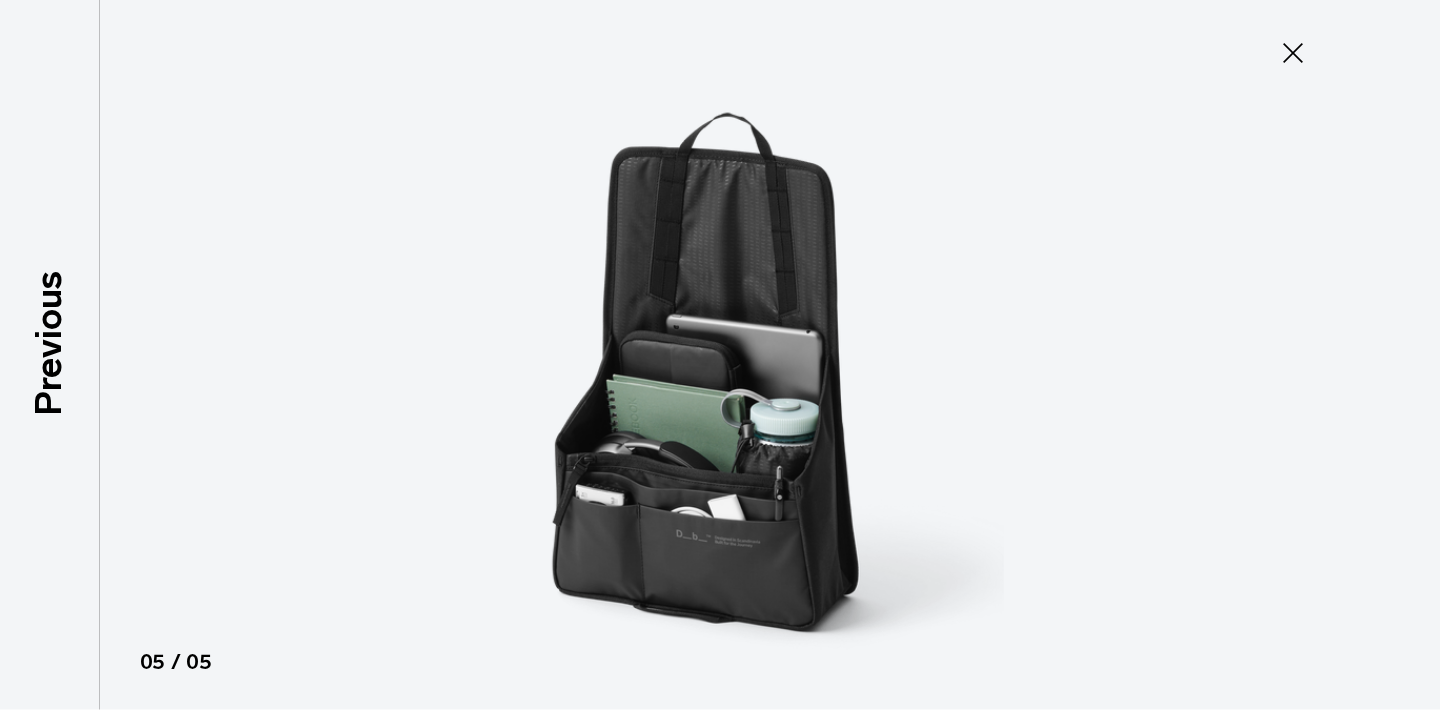 click at bounding box center [720, 355] 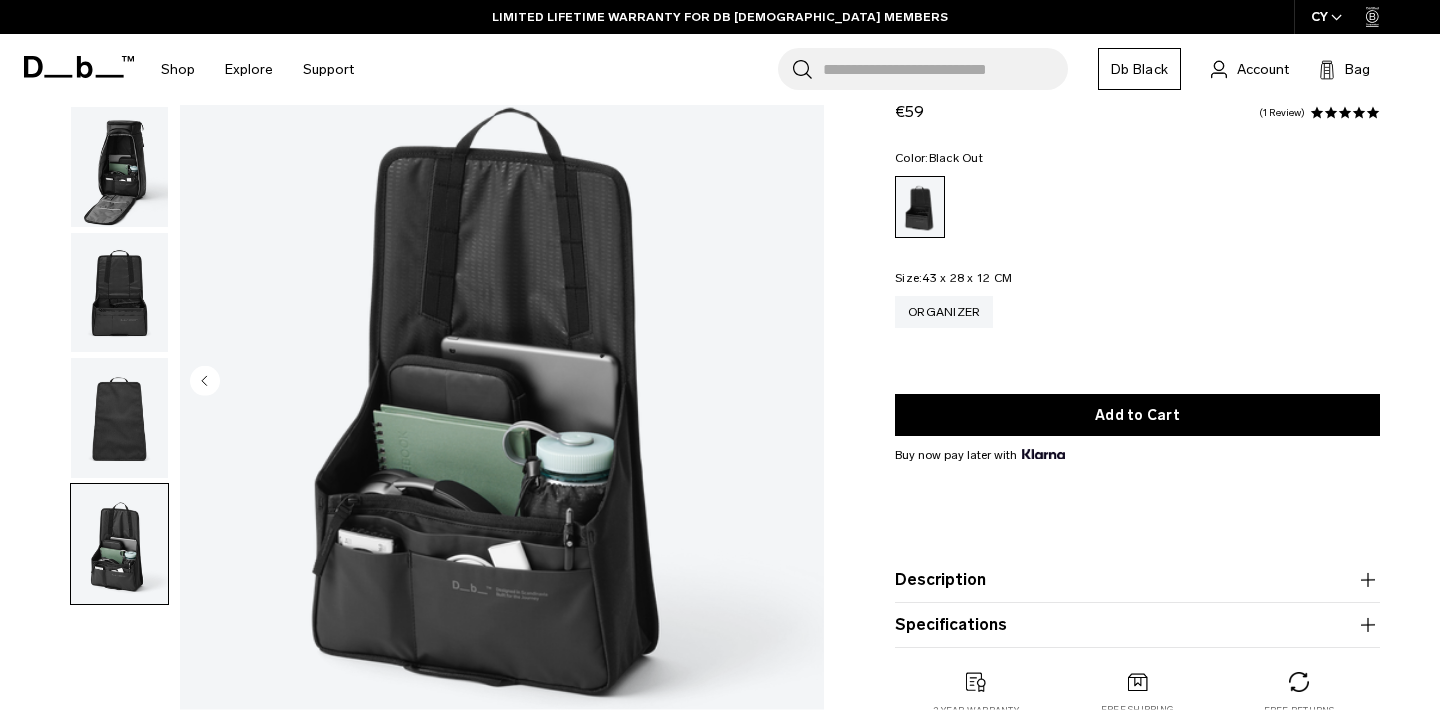 scroll, scrollTop: 156, scrollLeft: 0, axis: vertical 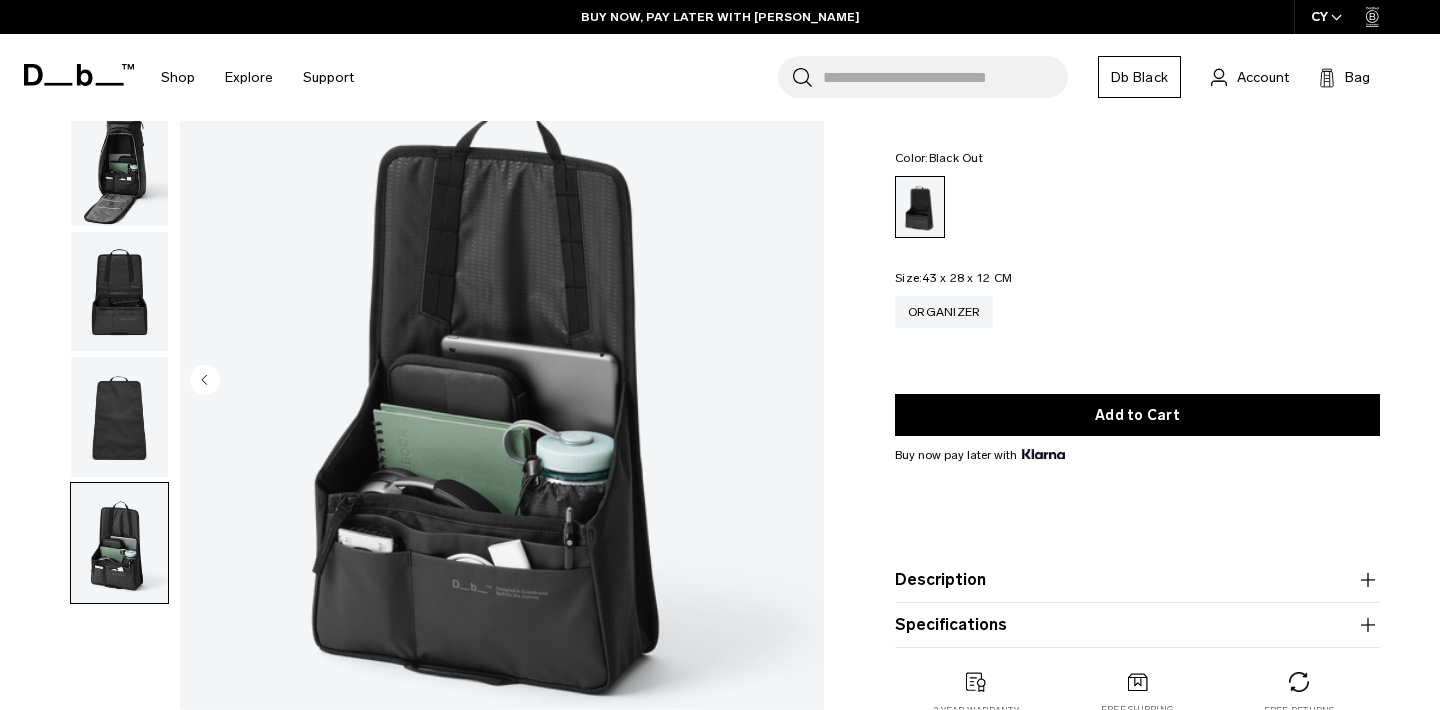 click at bounding box center [119, 292] 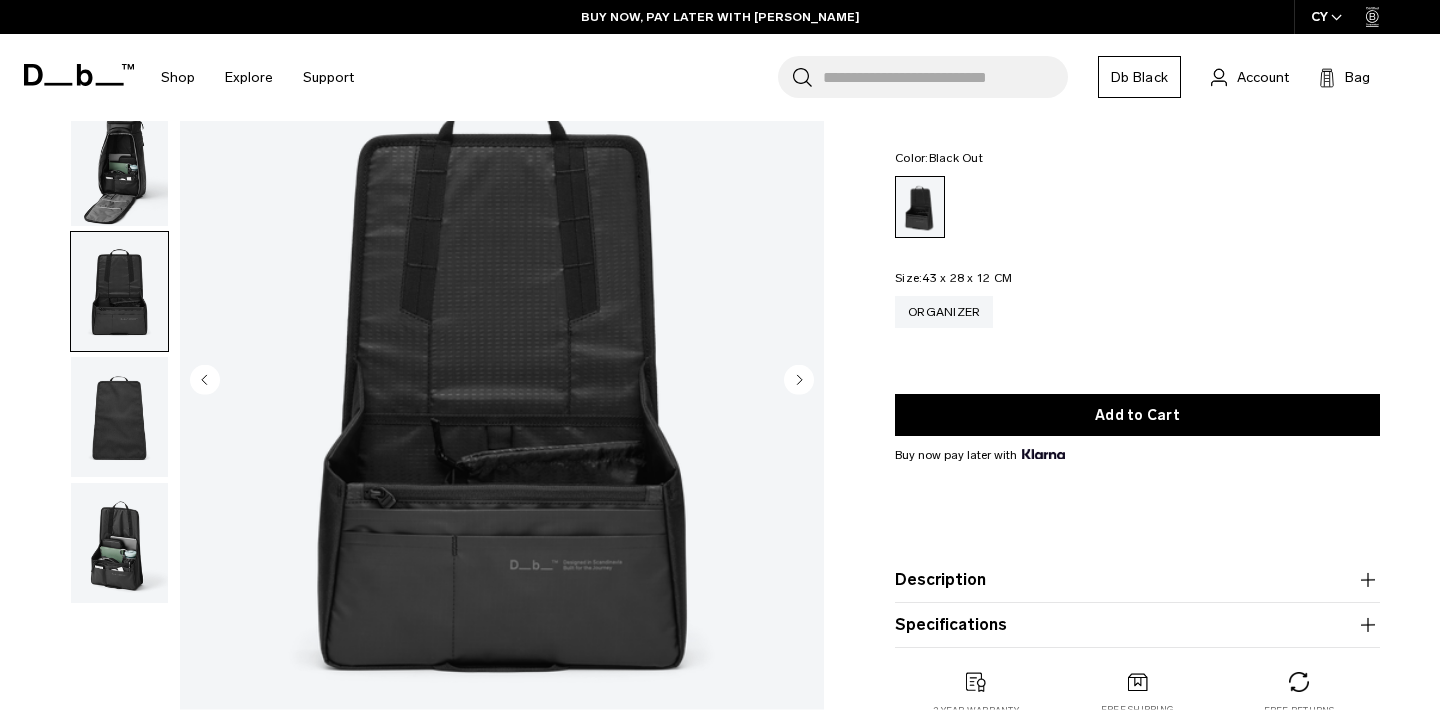 click at bounding box center [119, 417] 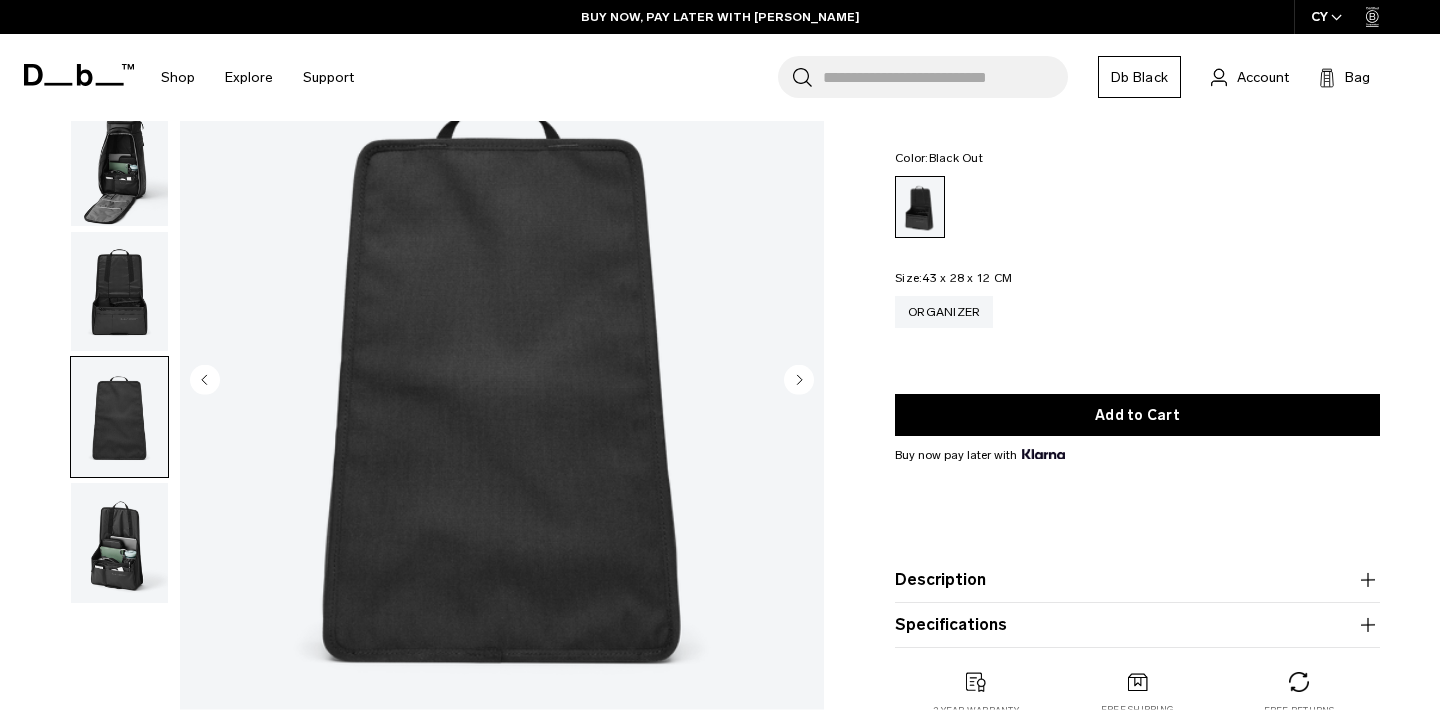 click at bounding box center [119, 417] 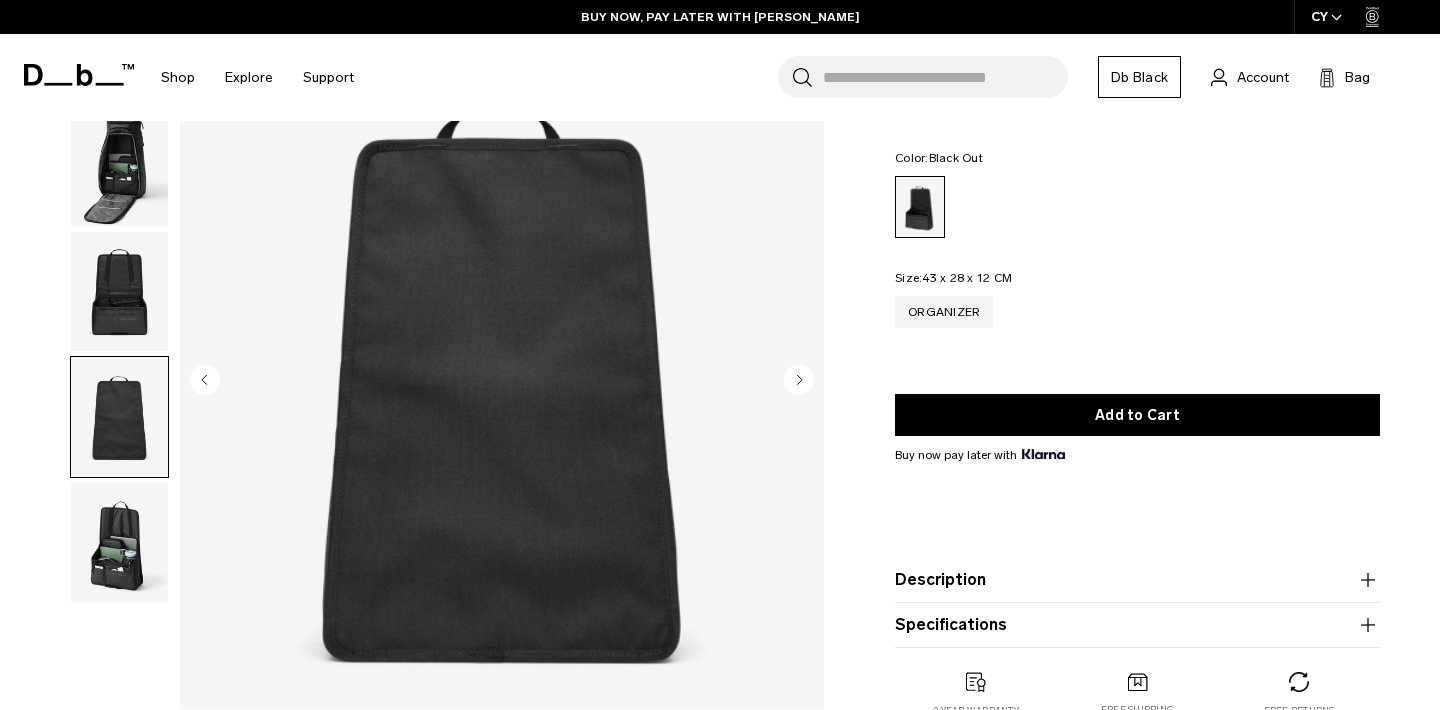 click at bounding box center [119, 166] 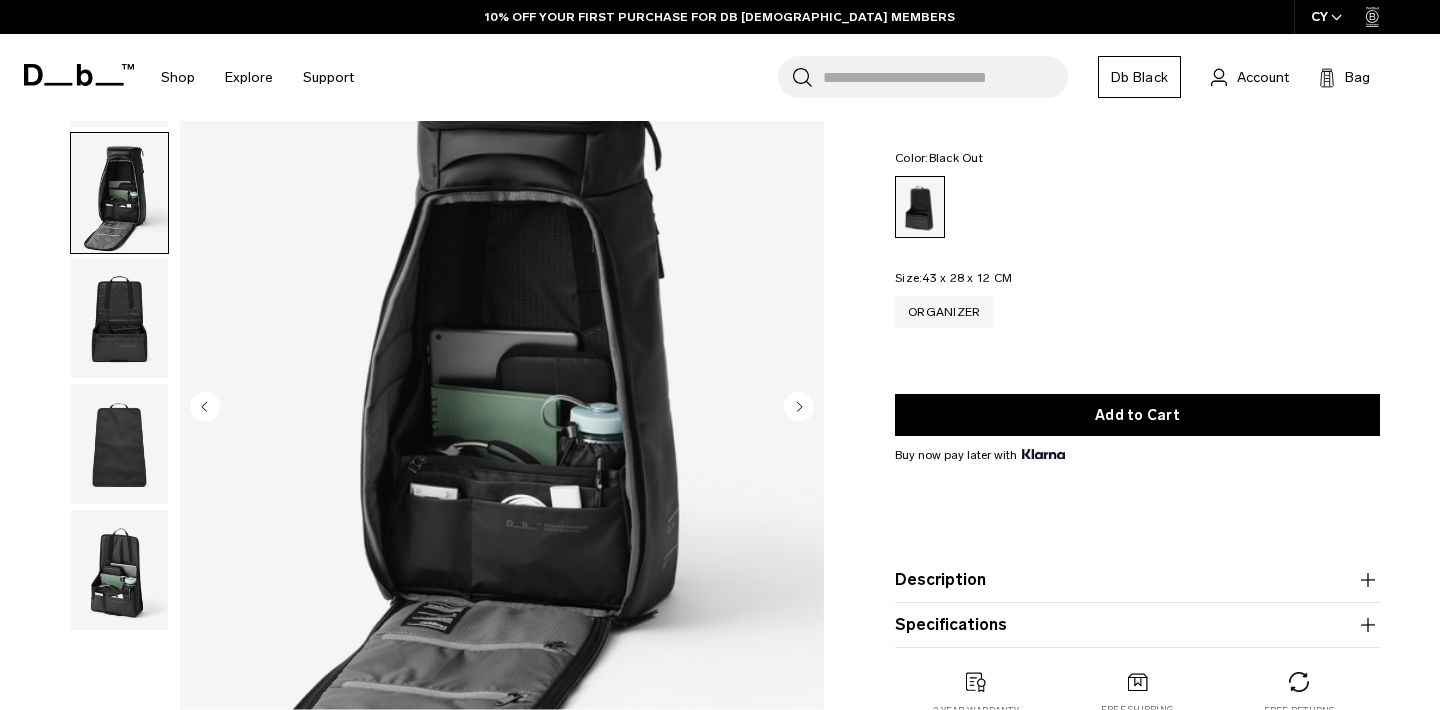 scroll, scrollTop: 140, scrollLeft: 0, axis: vertical 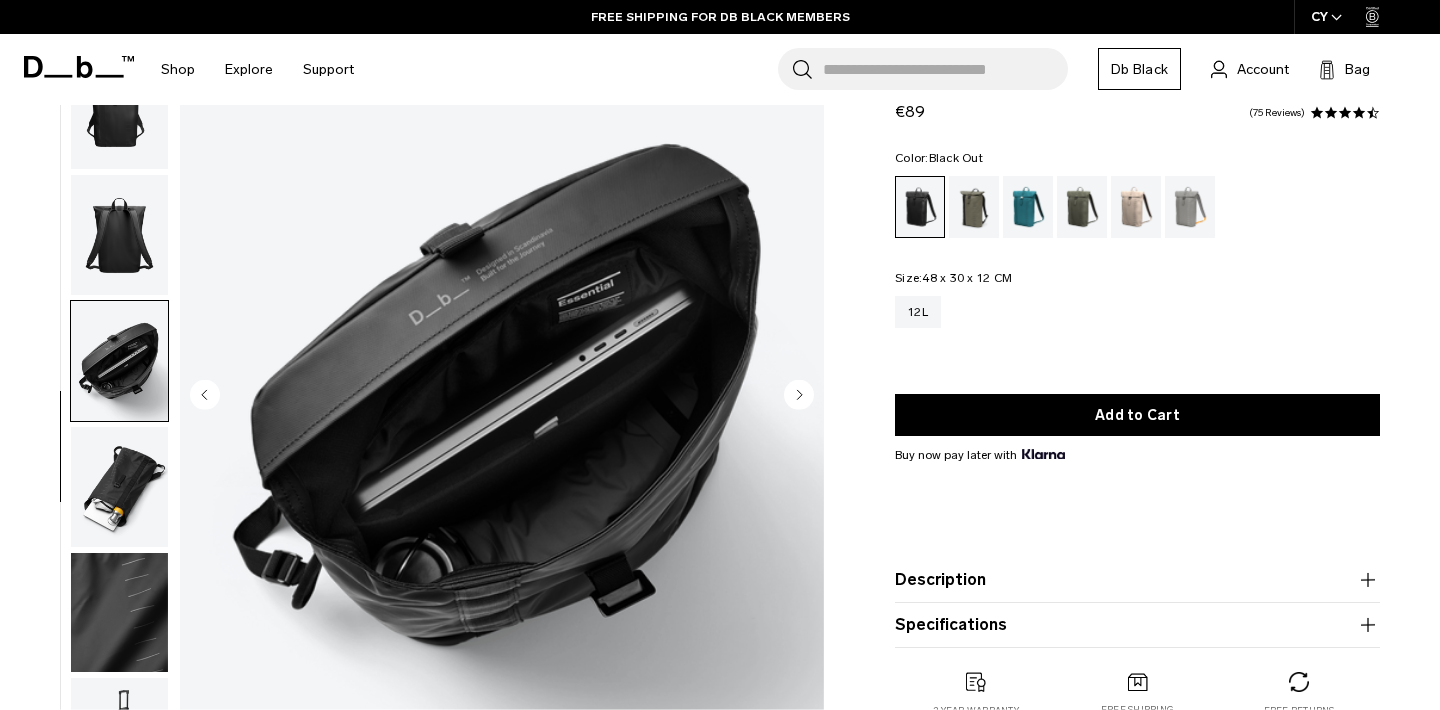 click at bounding box center (119, 396) 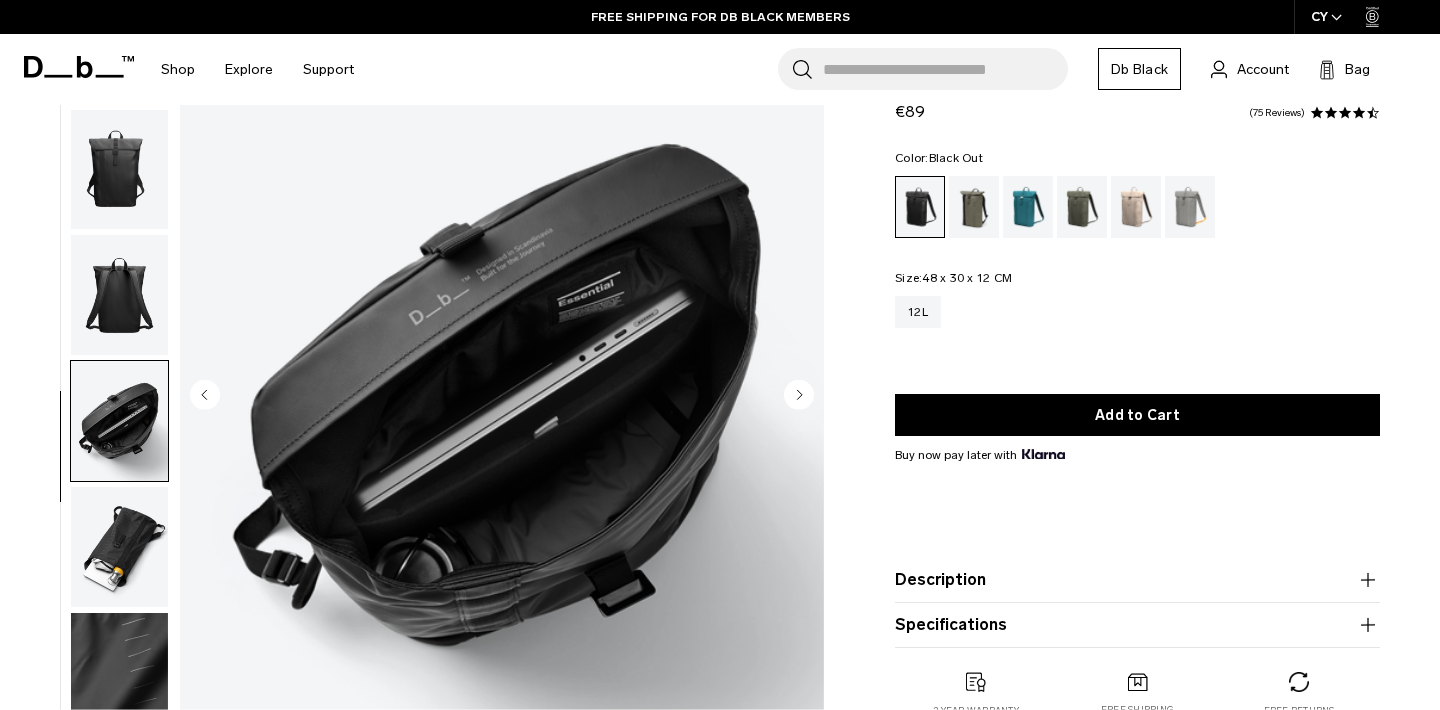 click at bounding box center [119, 295] 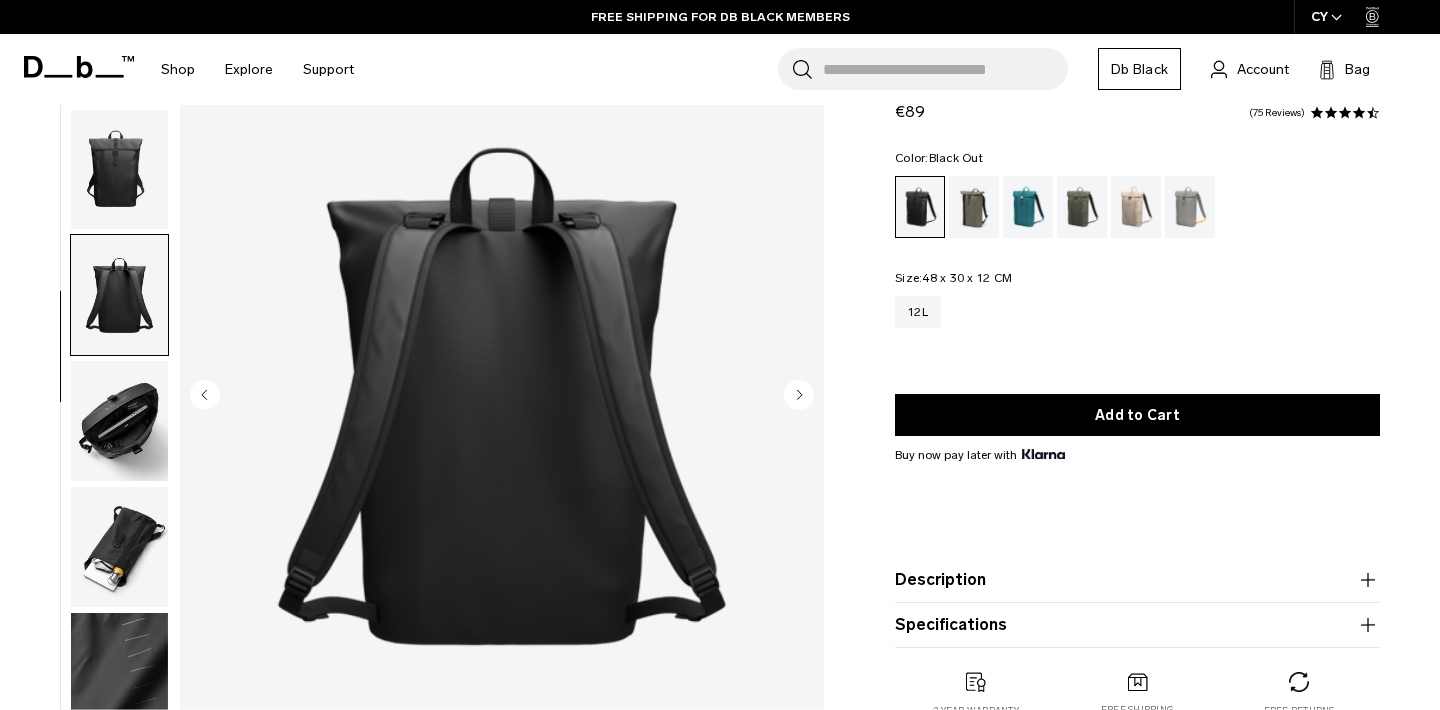 scroll, scrollTop: 209, scrollLeft: 0, axis: vertical 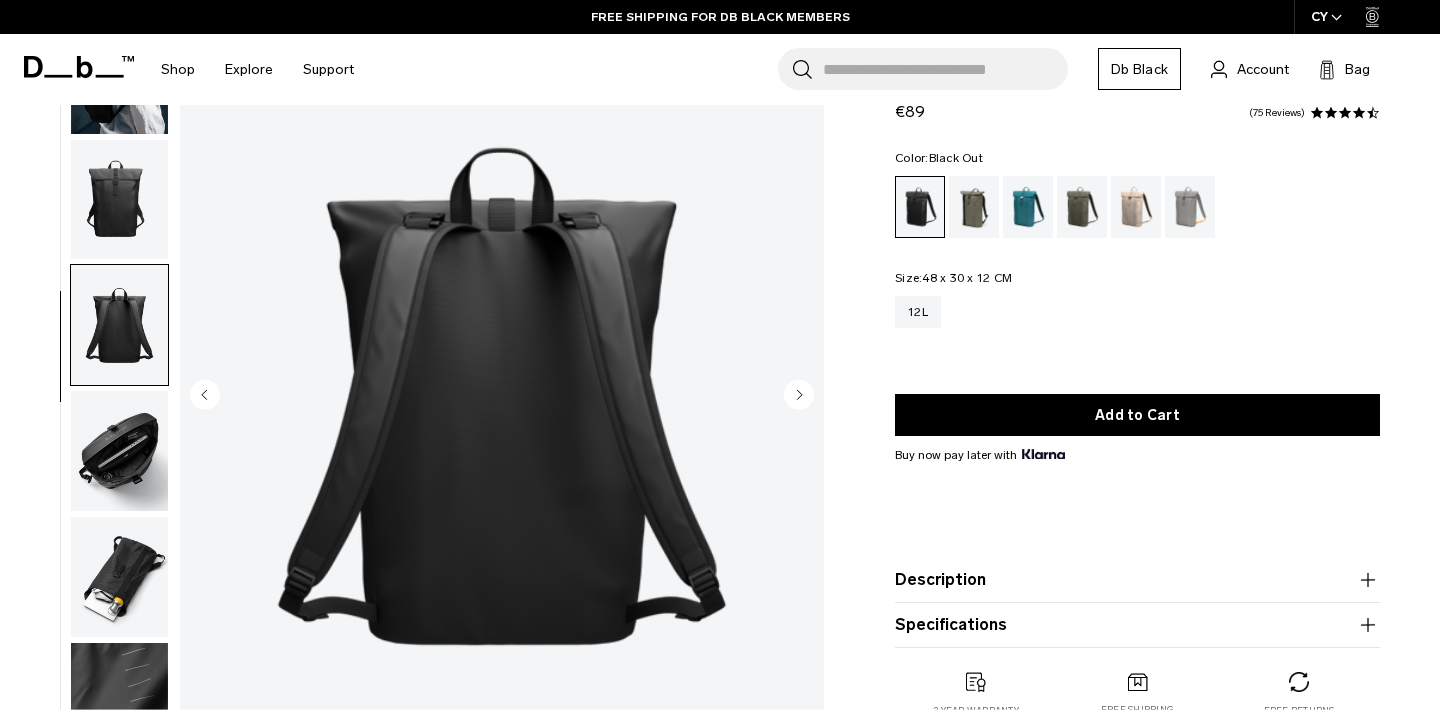 click at bounding box center [119, 200] 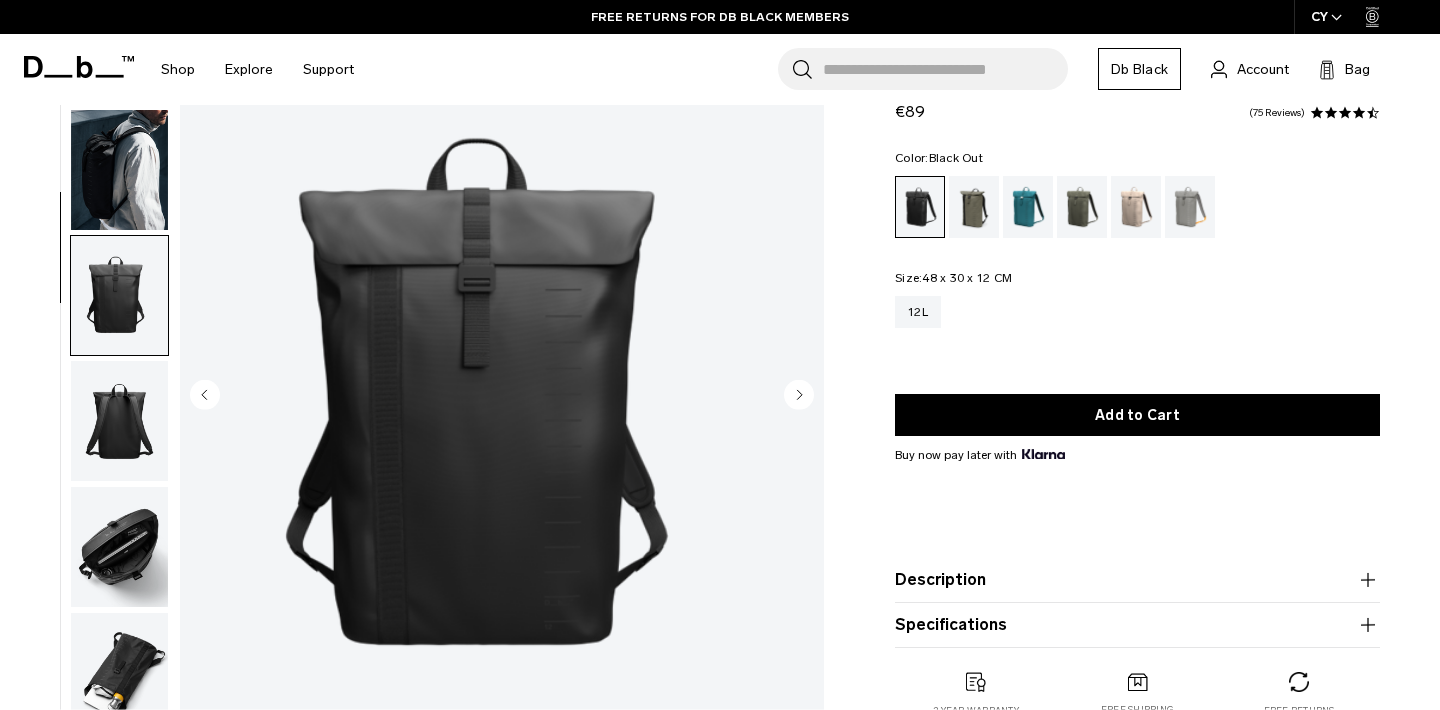 click at bounding box center [119, 170] 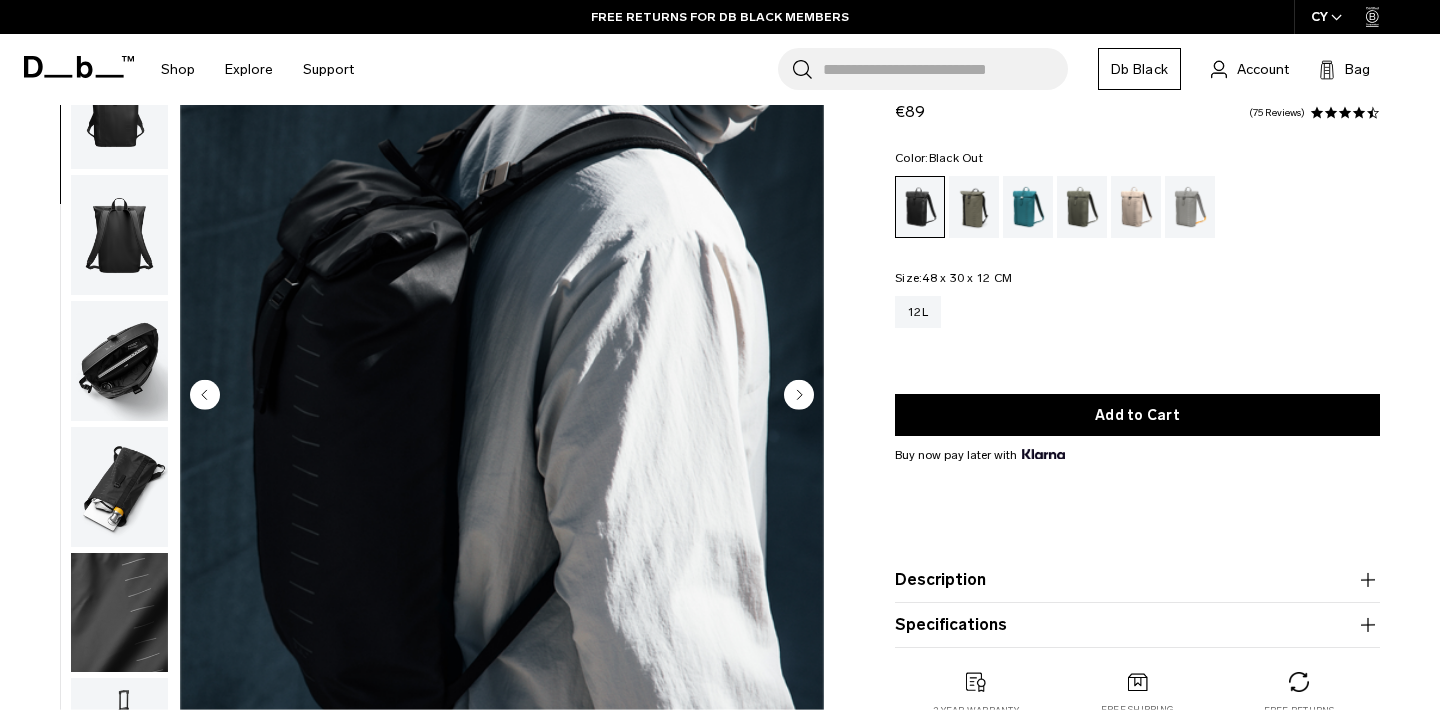 scroll, scrollTop: 209, scrollLeft: 0, axis: vertical 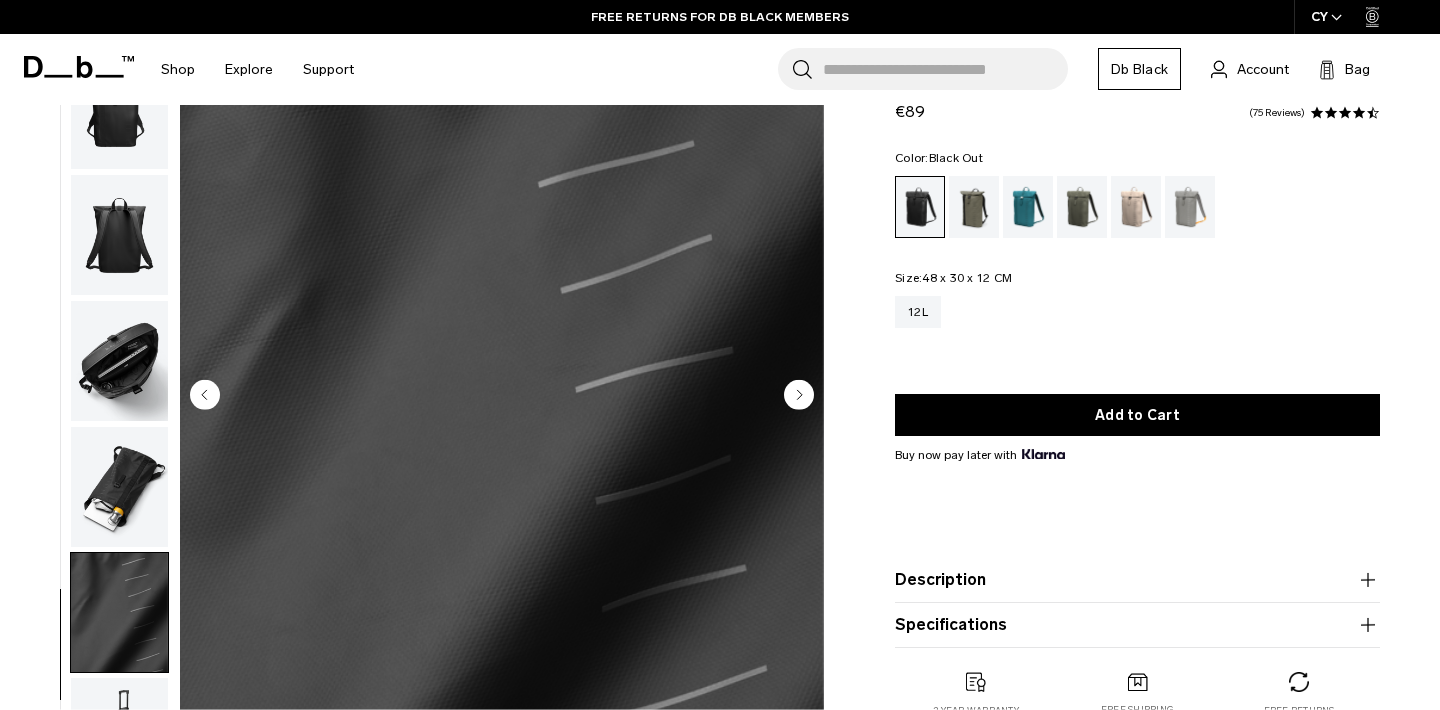 click at bounding box center [119, 487] 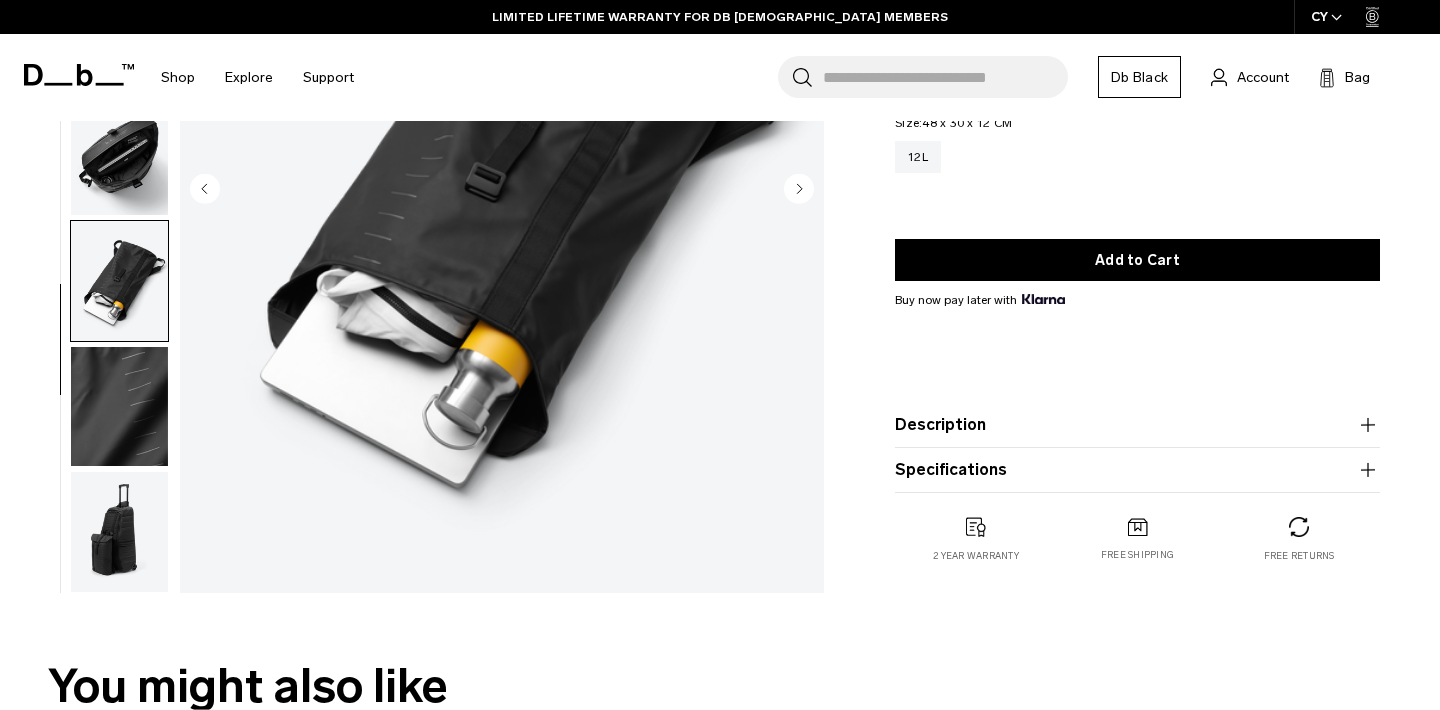 scroll, scrollTop: 436, scrollLeft: 0, axis: vertical 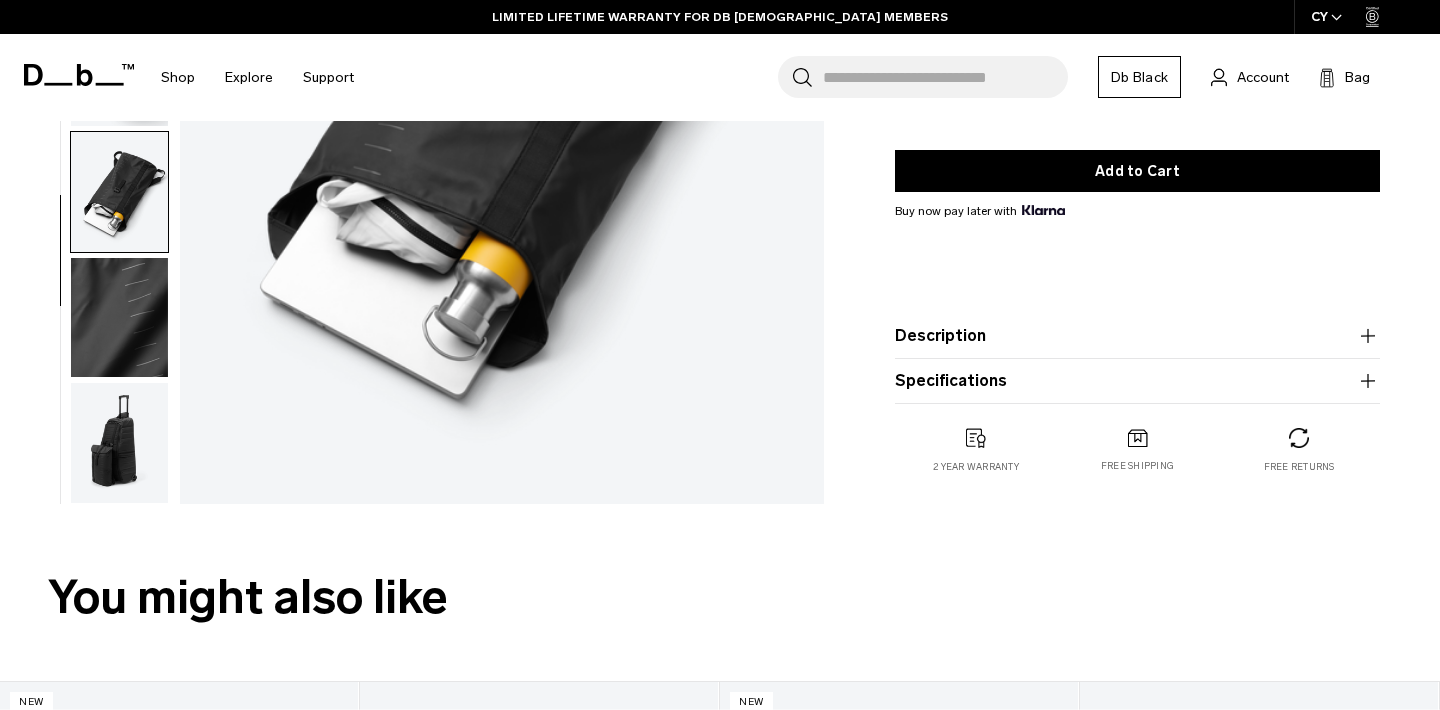 click at bounding box center (119, 443) 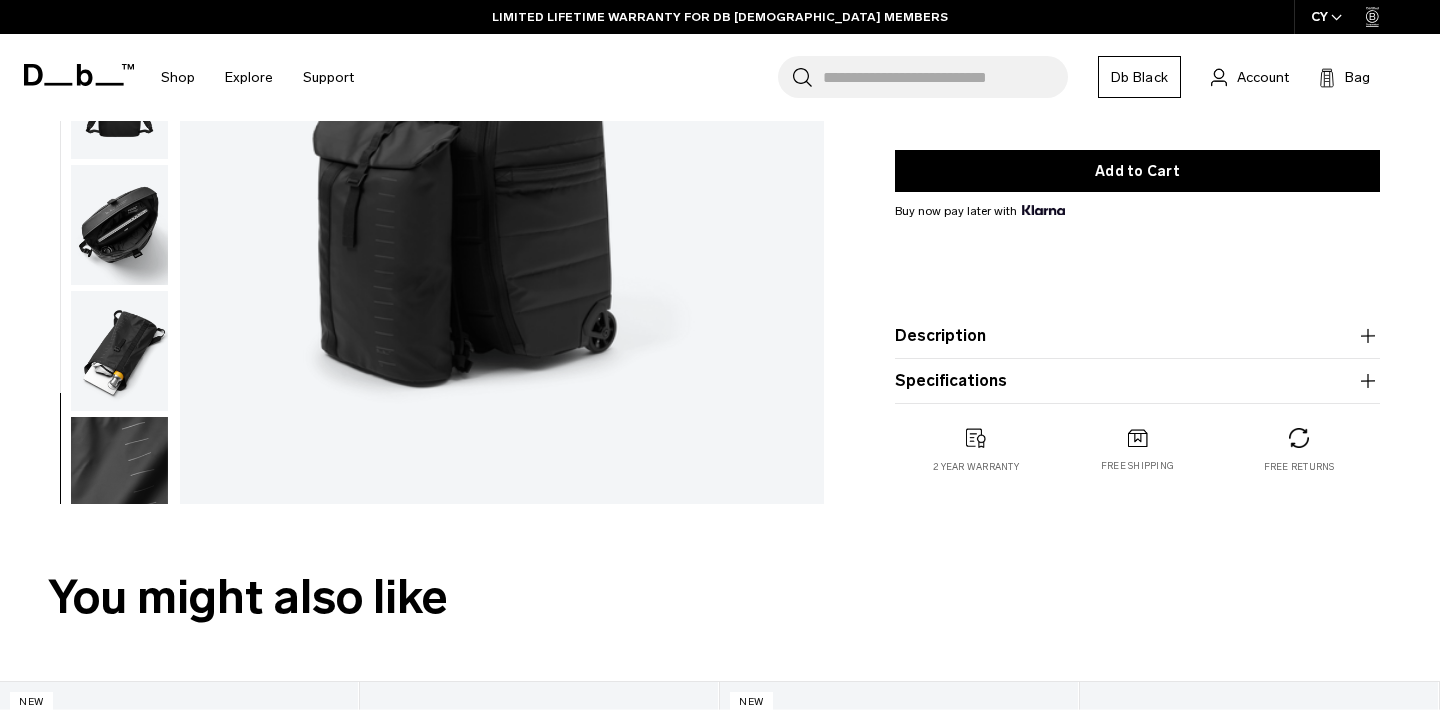 scroll, scrollTop: 9, scrollLeft: 0, axis: vertical 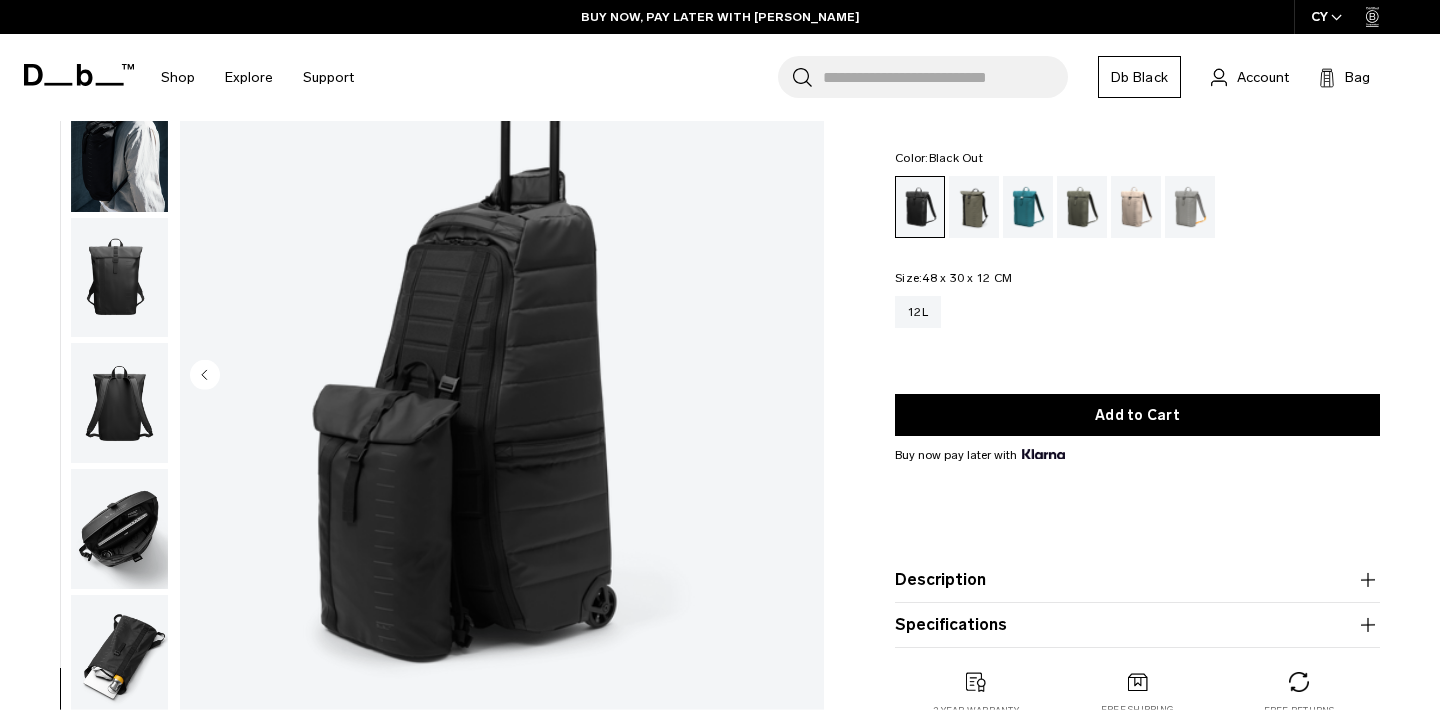 click at bounding box center (119, 529) 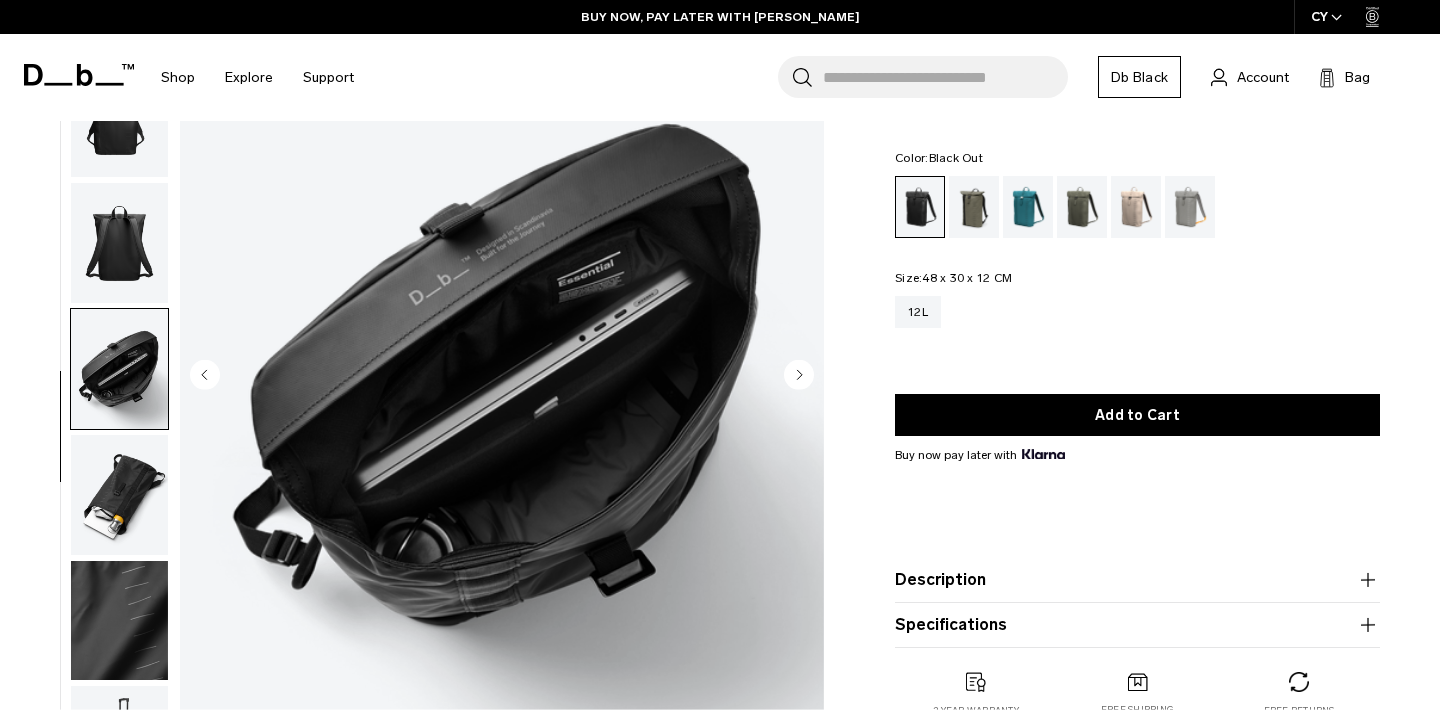 scroll, scrollTop: 209, scrollLeft: 0, axis: vertical 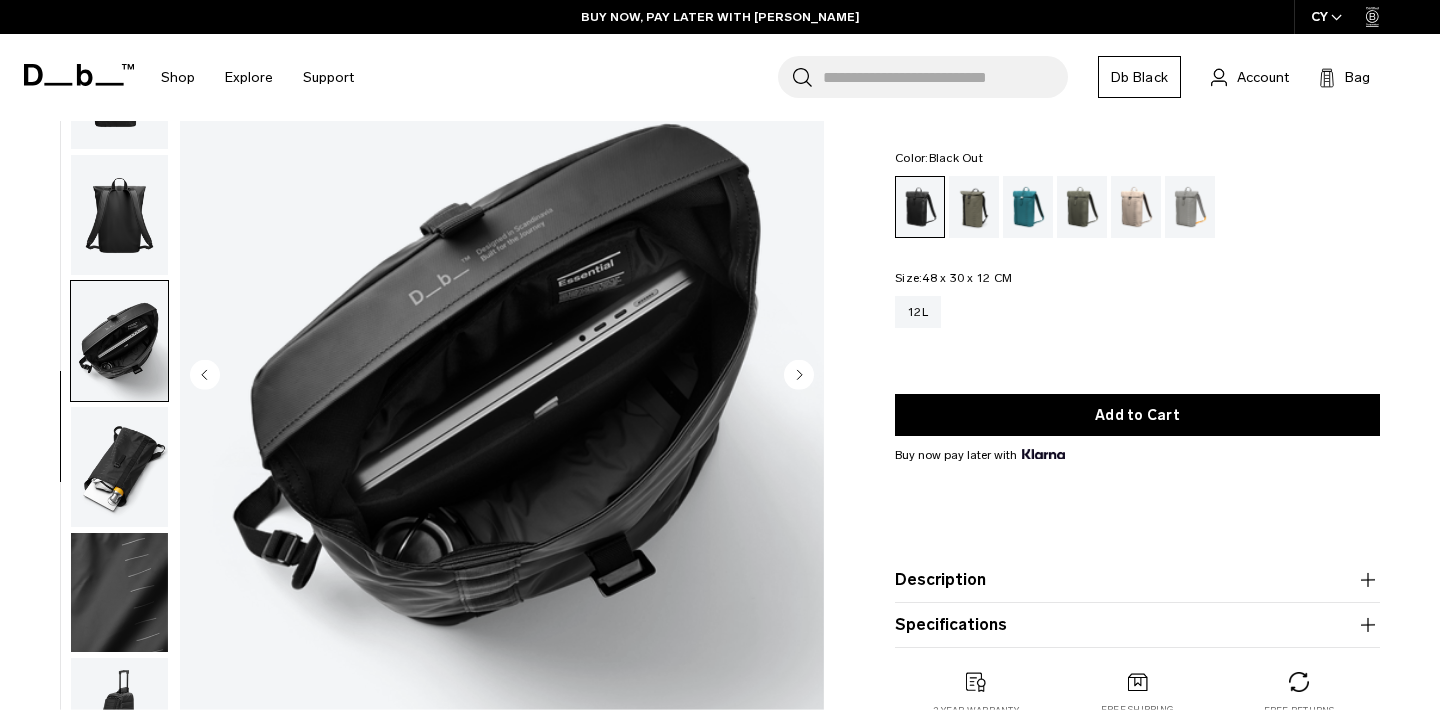 click at bounding box center (502, 376) 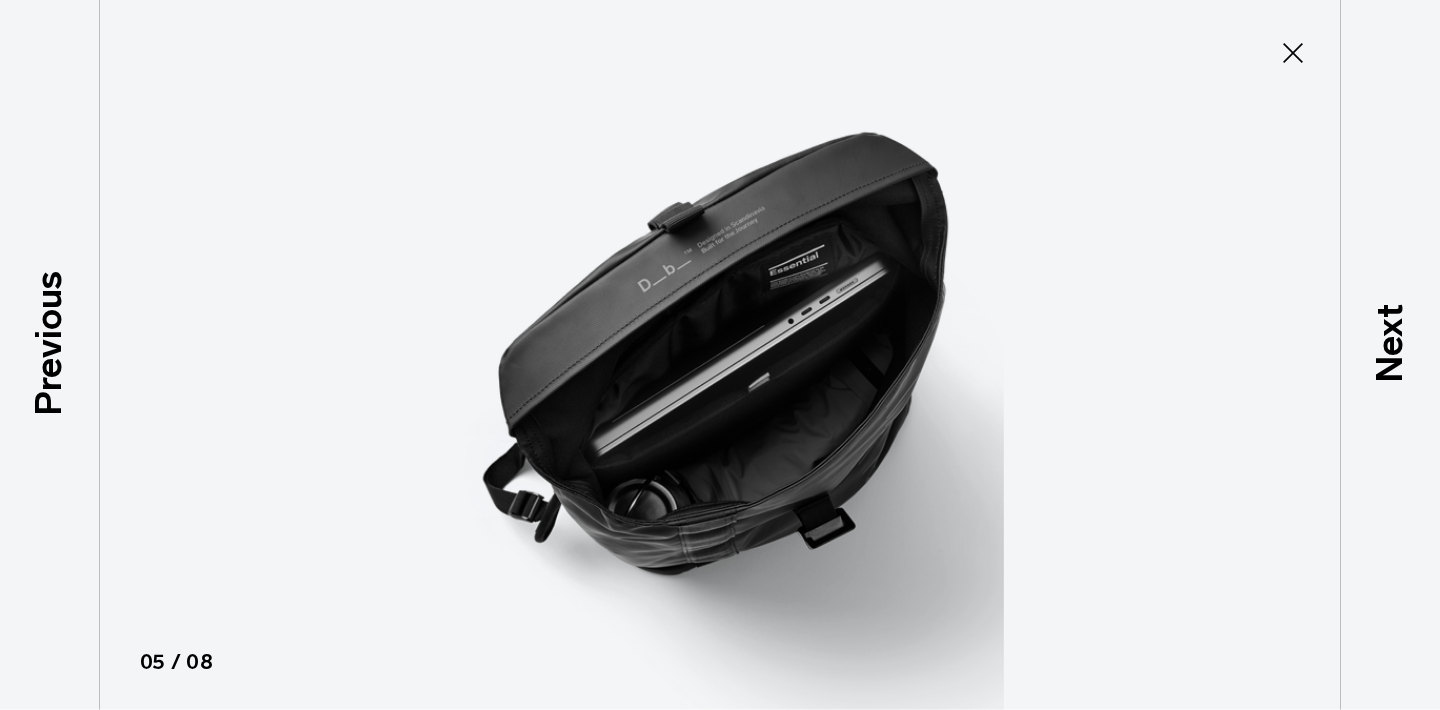 click at bounding box center (720, 355) 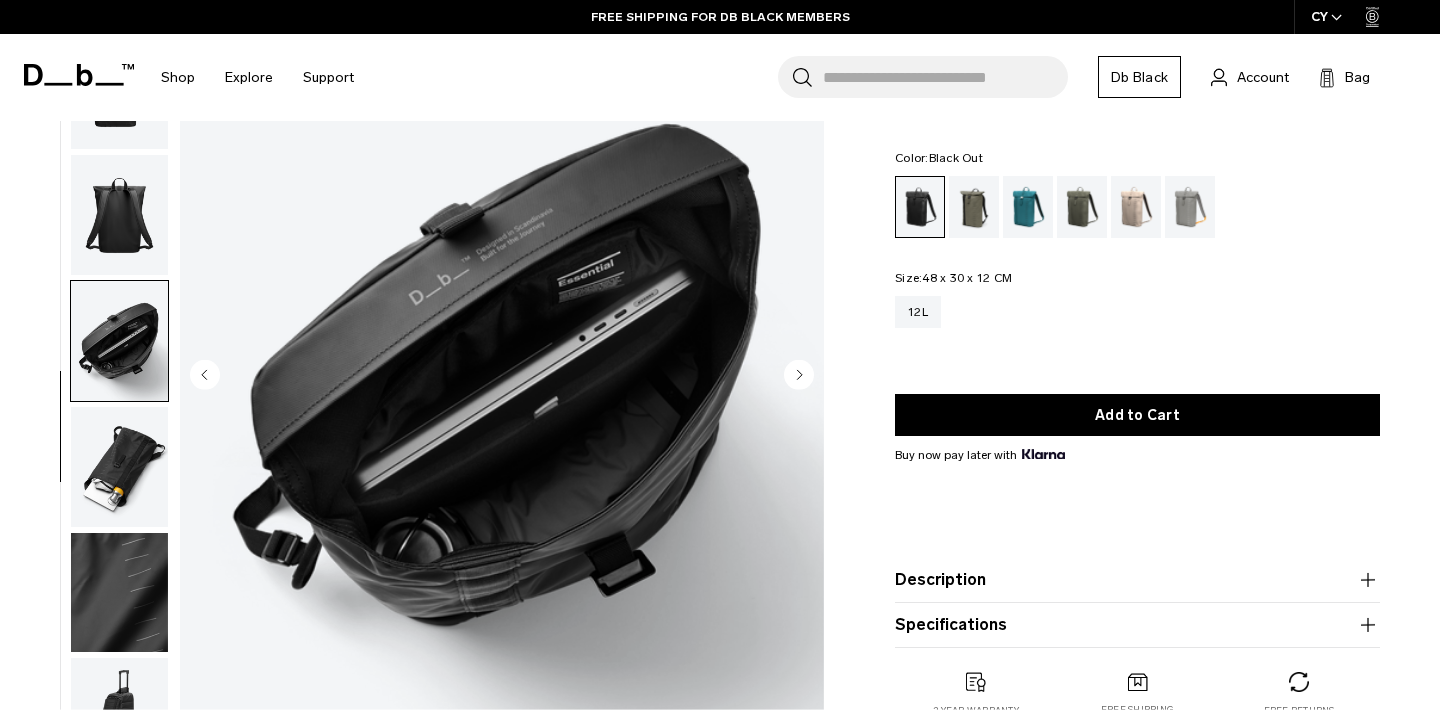 click at bounding box center [119, 215] 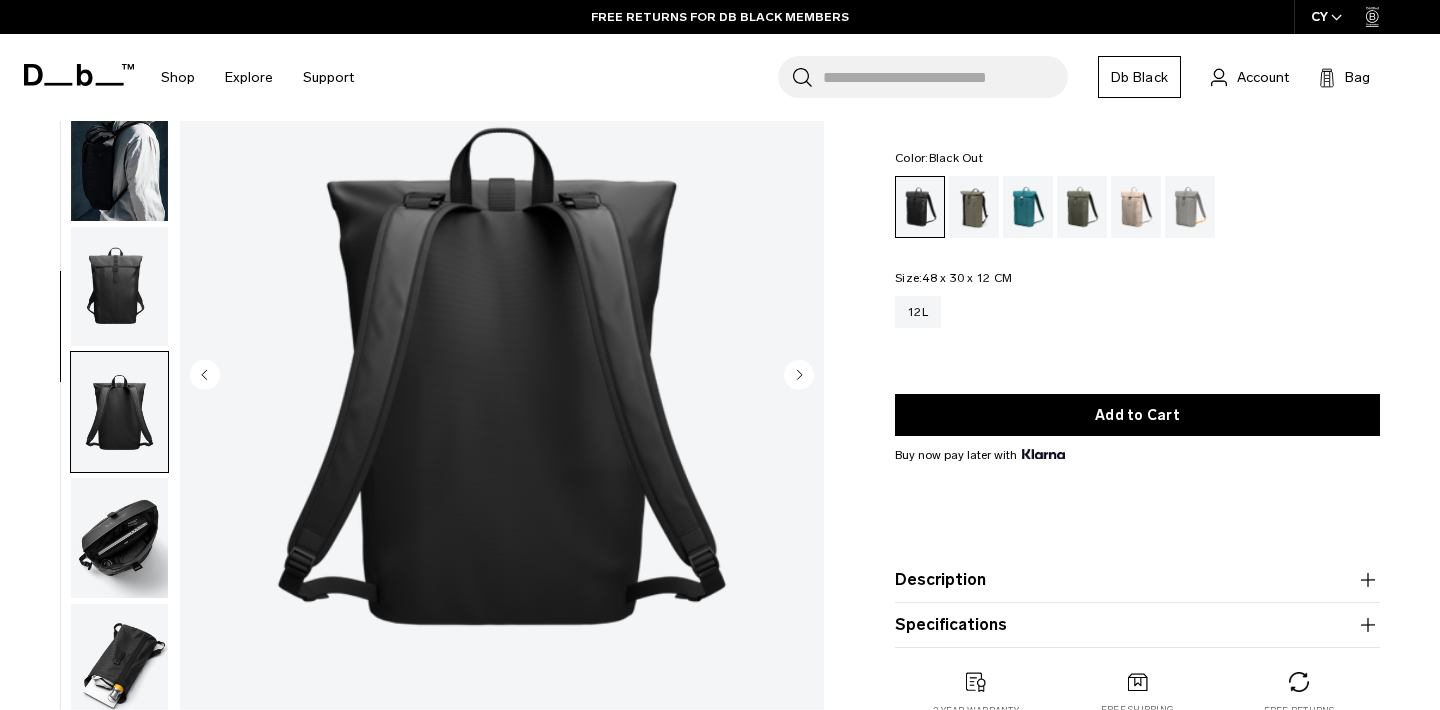 scroll, scrollTop: -1, scrollLeft: 0, axis: vertical 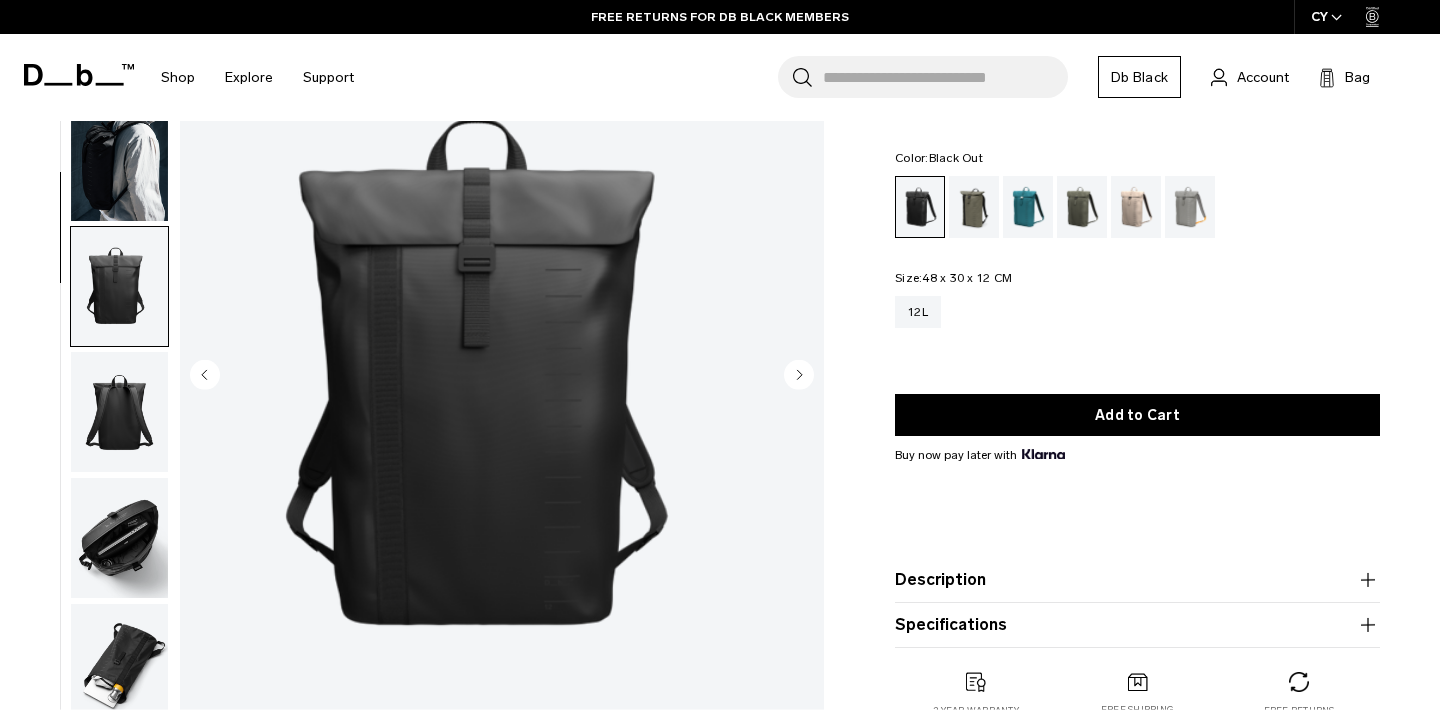 click at bounding box center [119, 161] 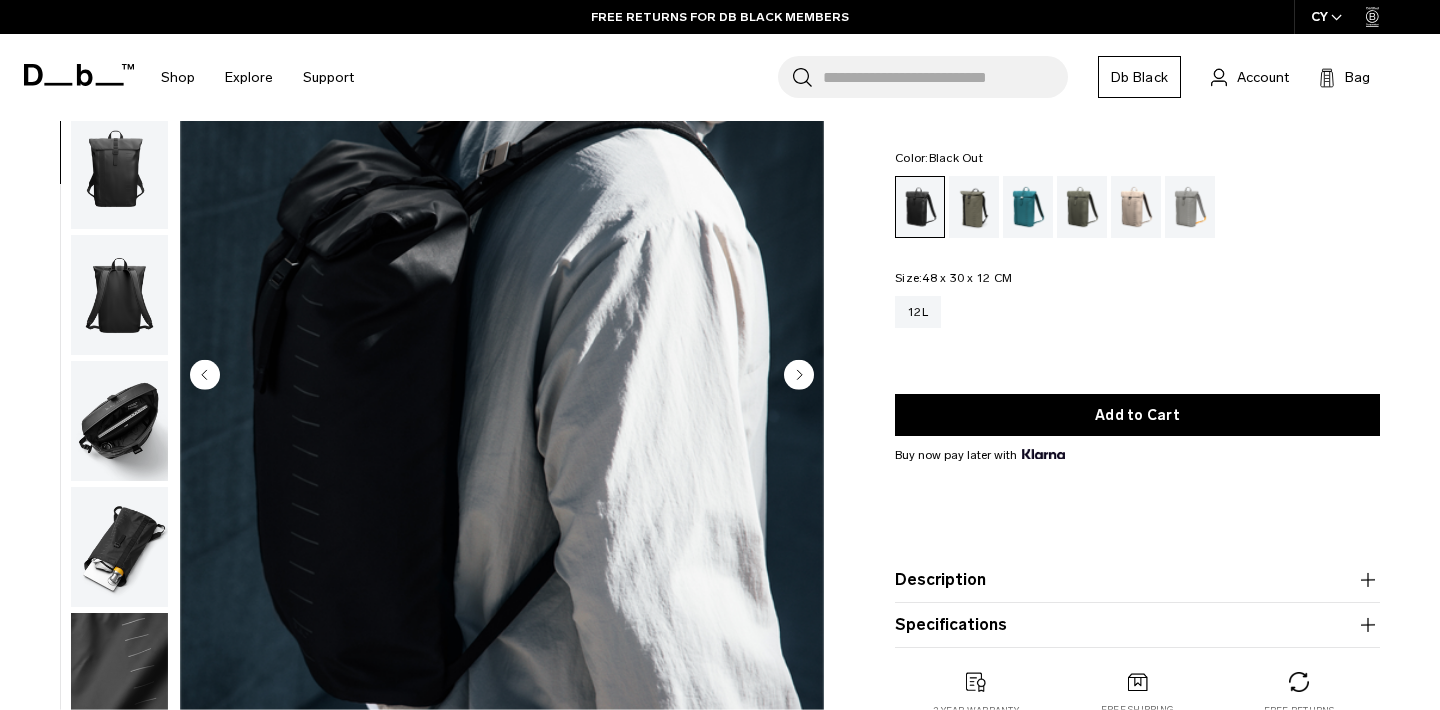 scroll, scrollTop: 127, scrollLeft: 0, axis: vertical 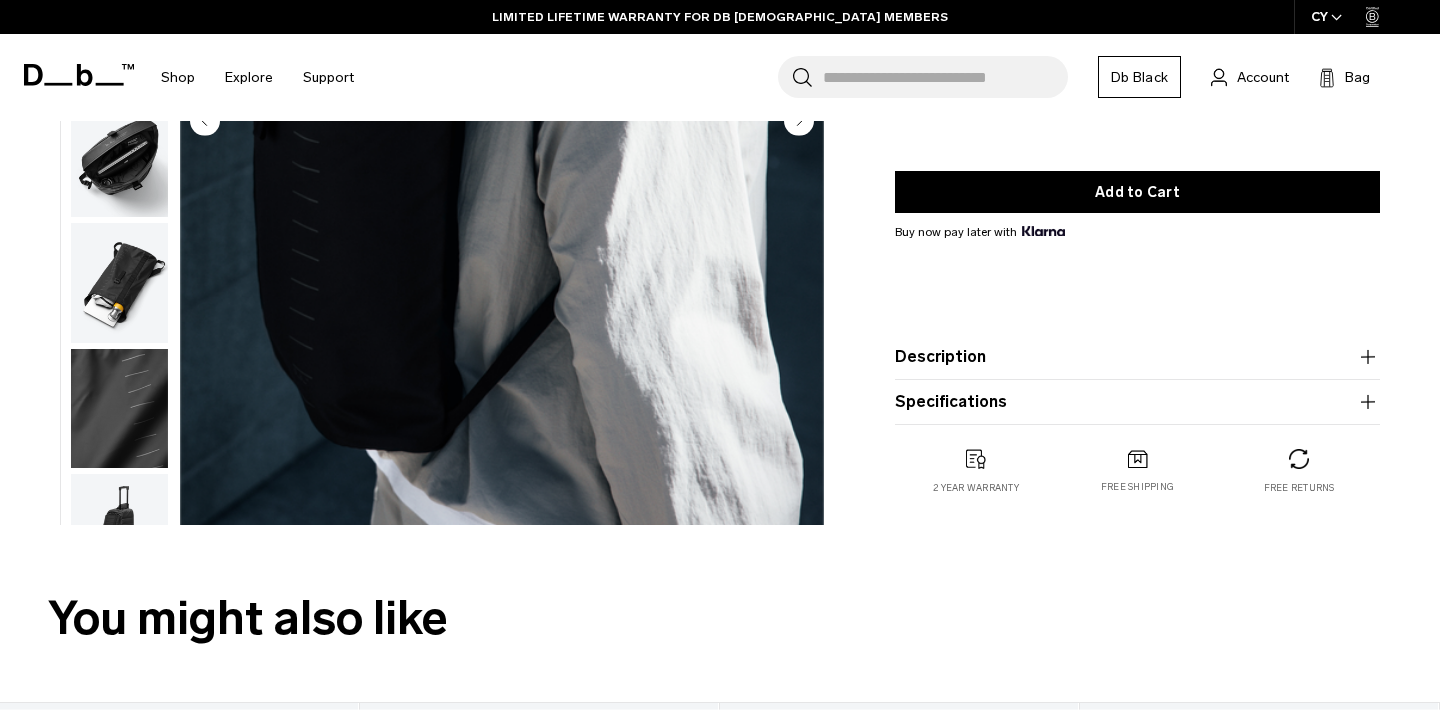 click on "Description" at bounding box center [1137, 357] 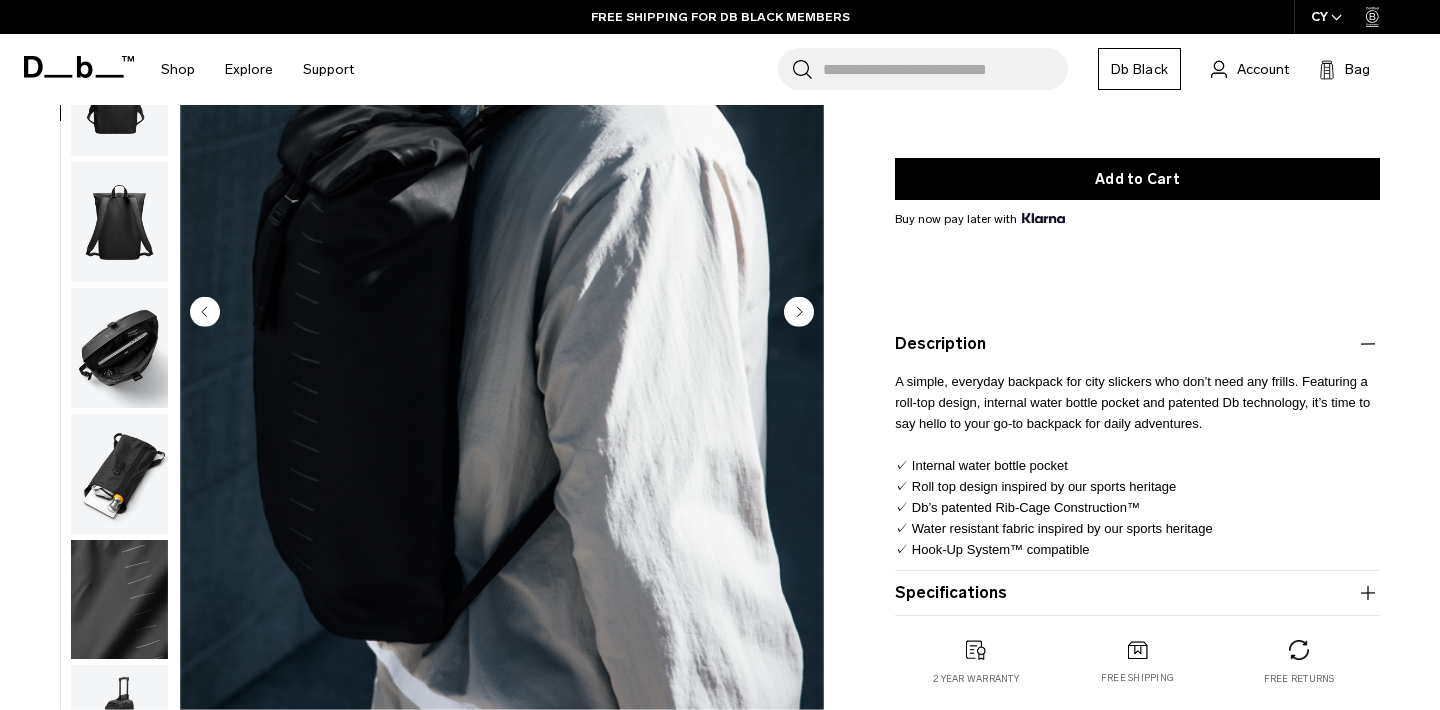 scroll, scrollTop: 304, scrollLeft: 0, axis: vertical 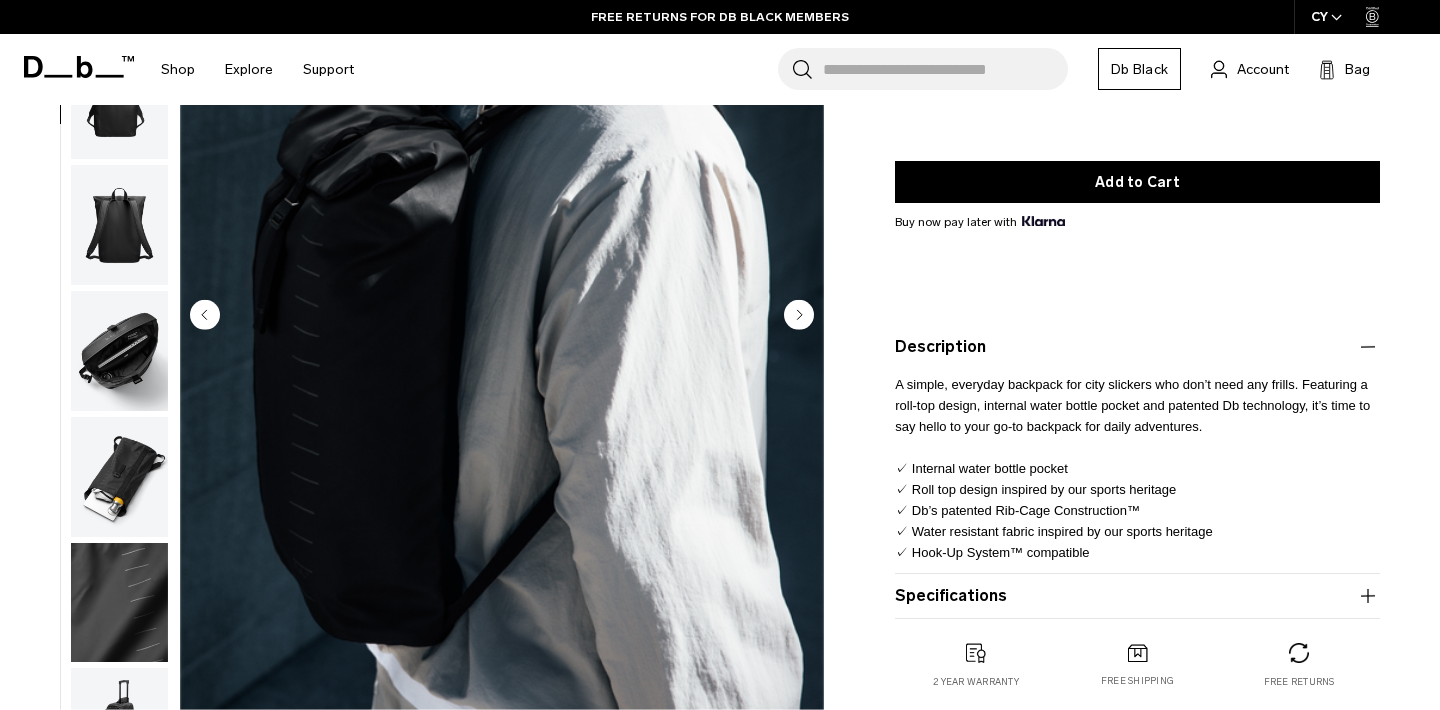 click 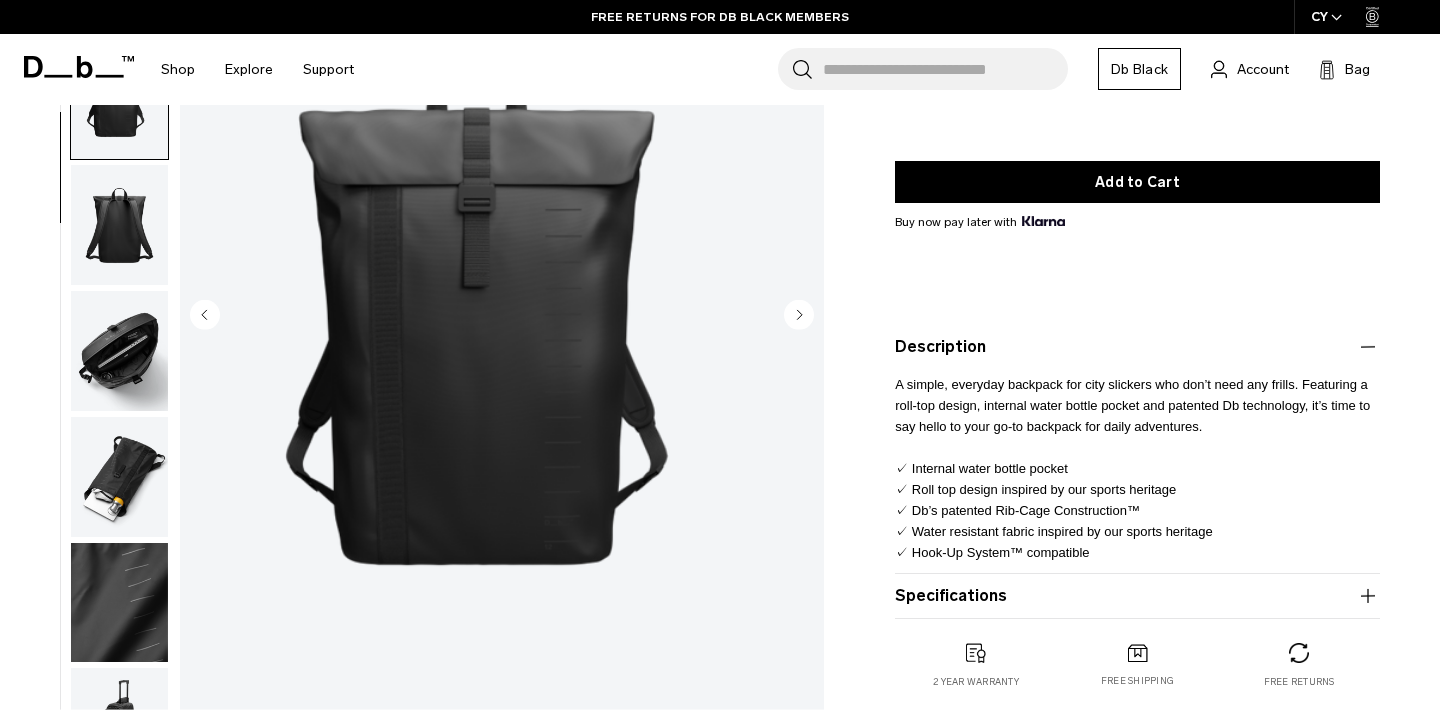 scroll, scrollTop: 209, scrollLeft: 0, axis: vertical 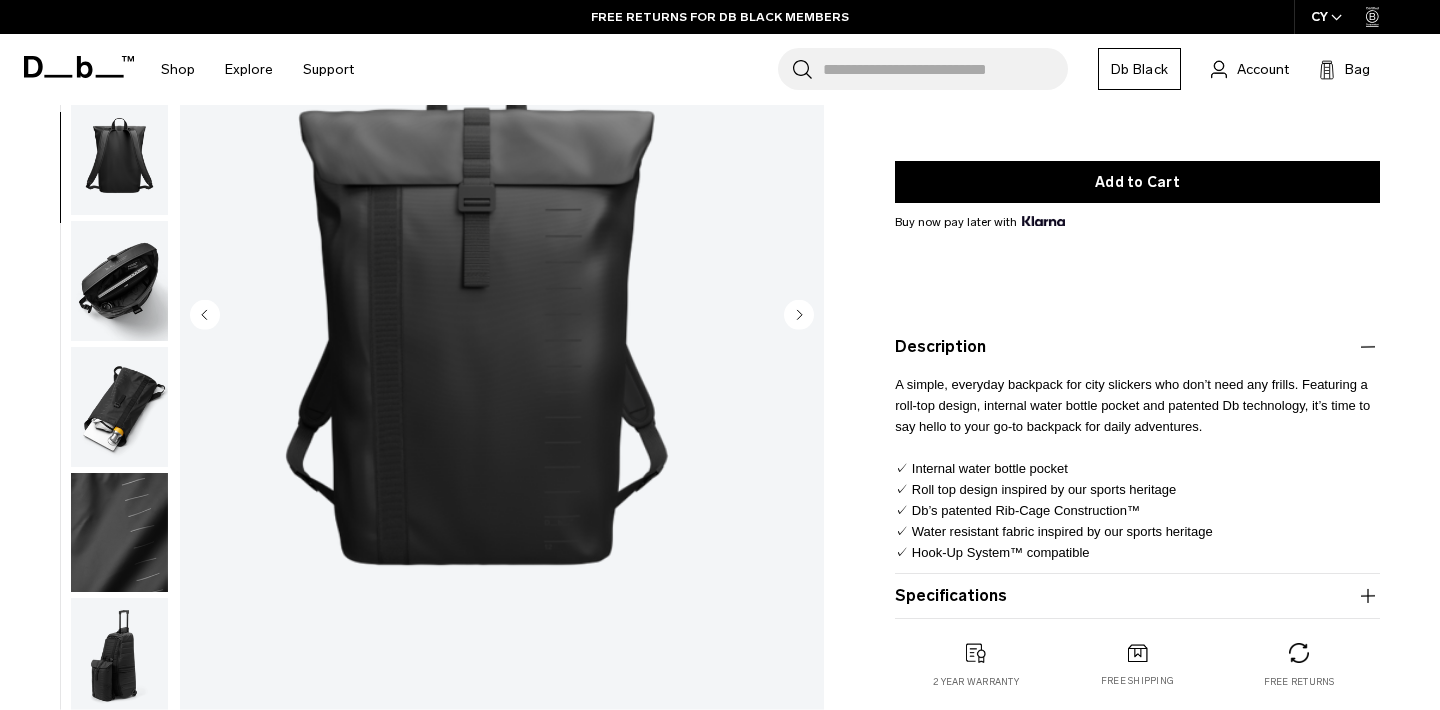 click 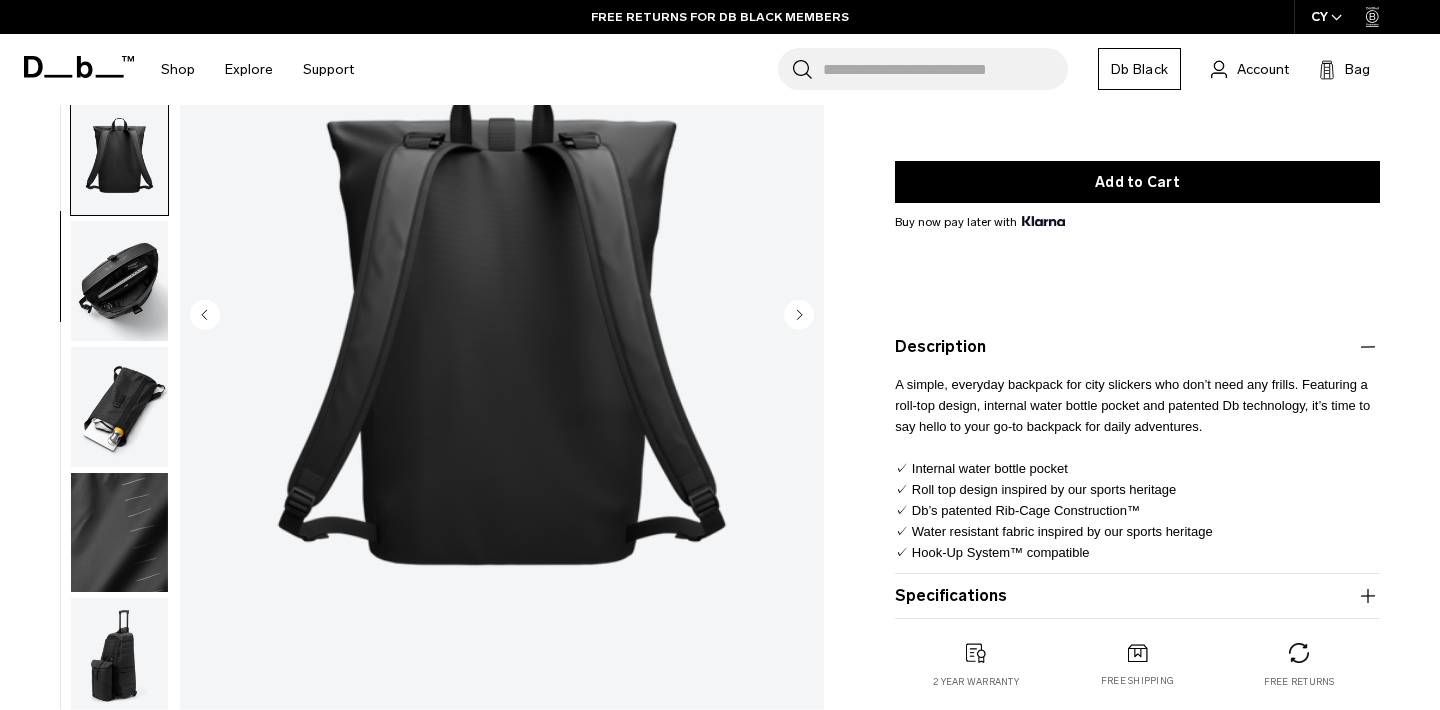 click 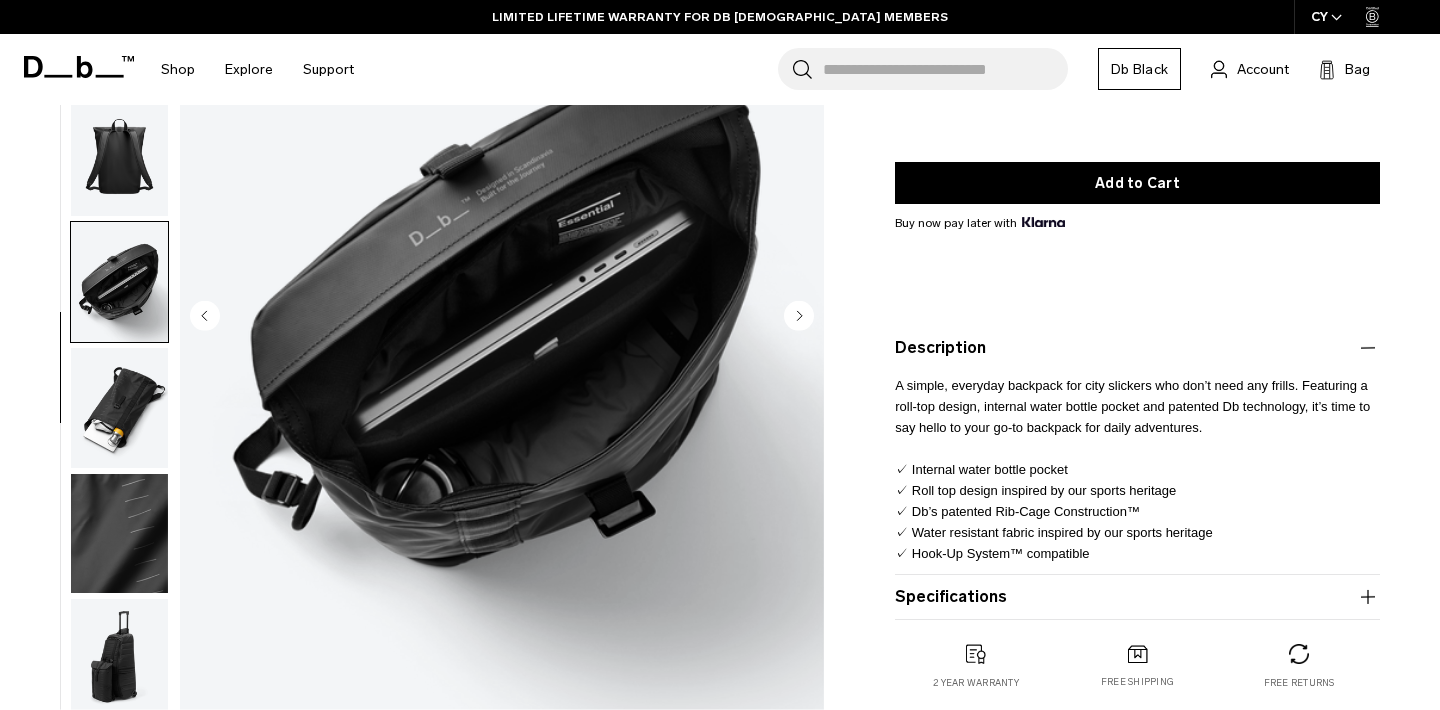 scroll, scrollTop: 309, scrollLeft: 0, axis: vertical 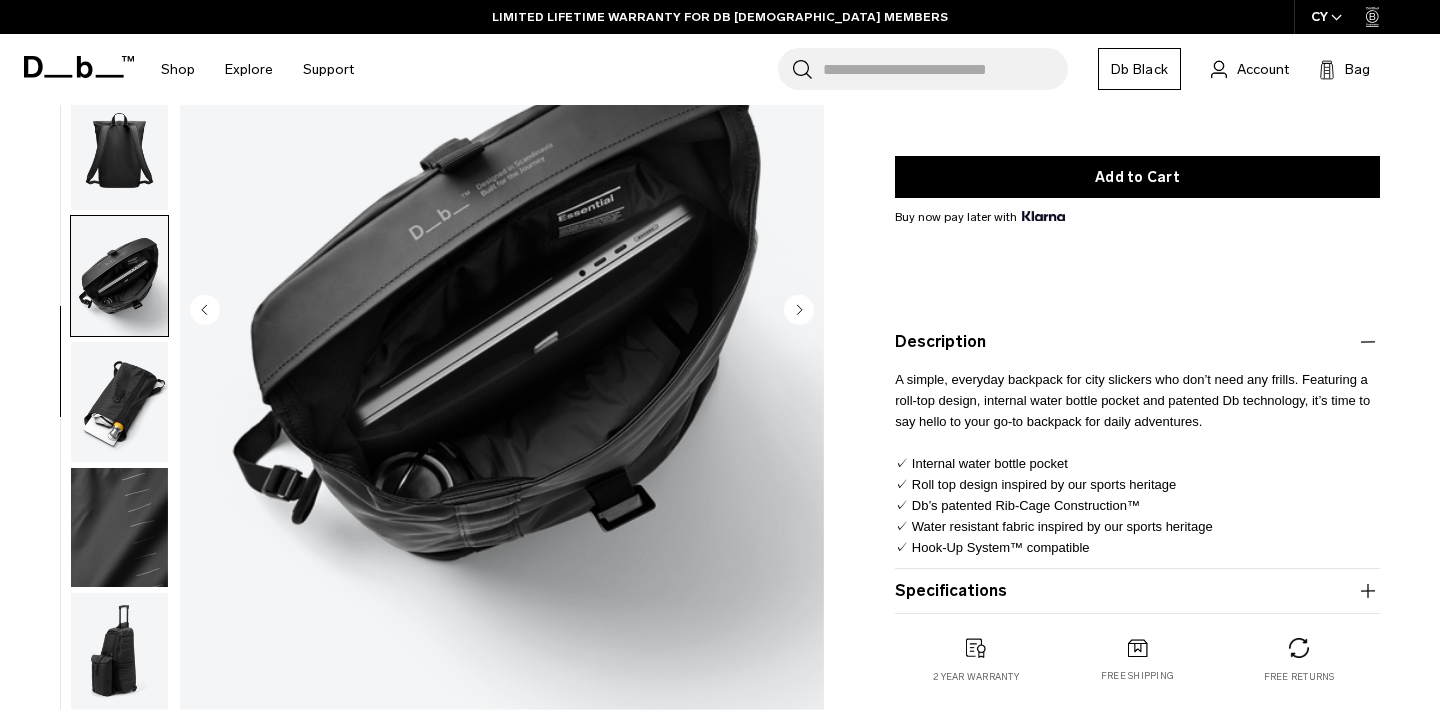 click on "Specifications" at bounding box center [1137, 591] 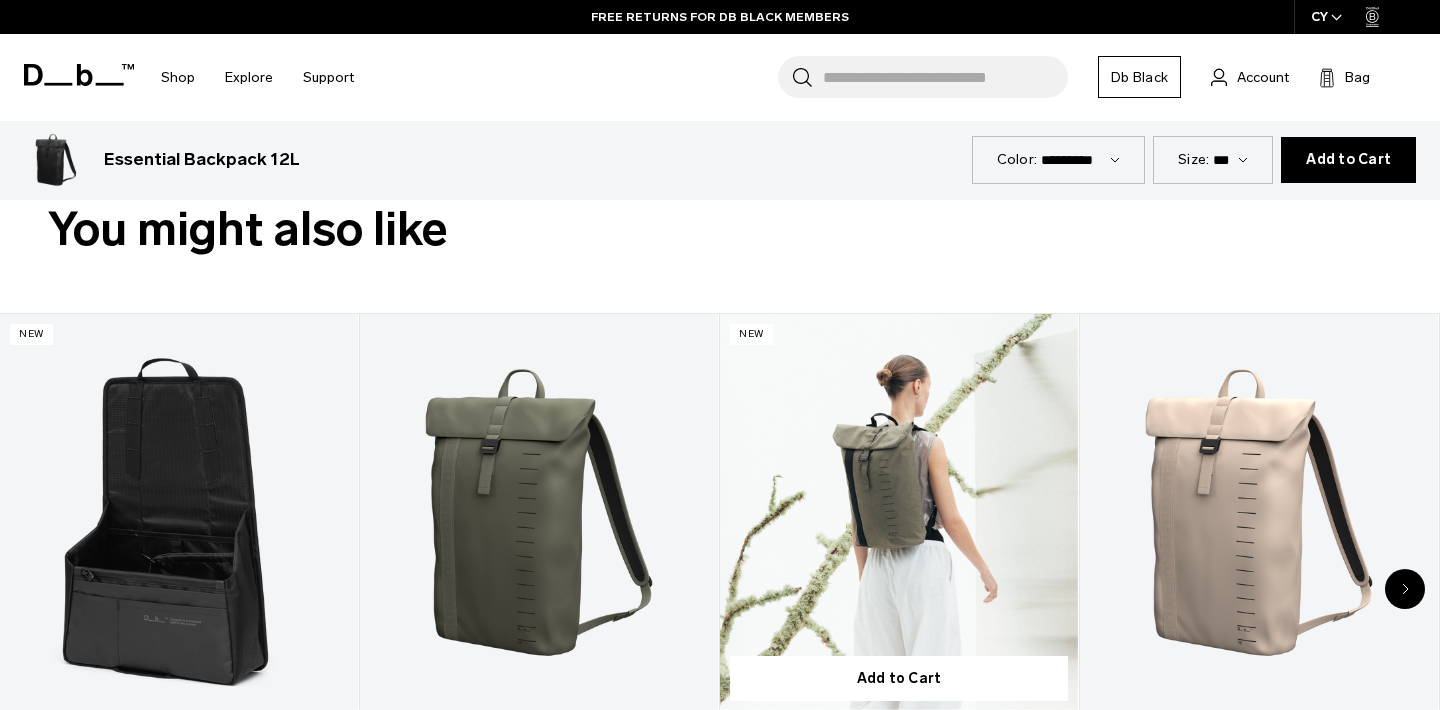 scroll, scrollTop: 976, scrollLeft: 0, axis: vertical 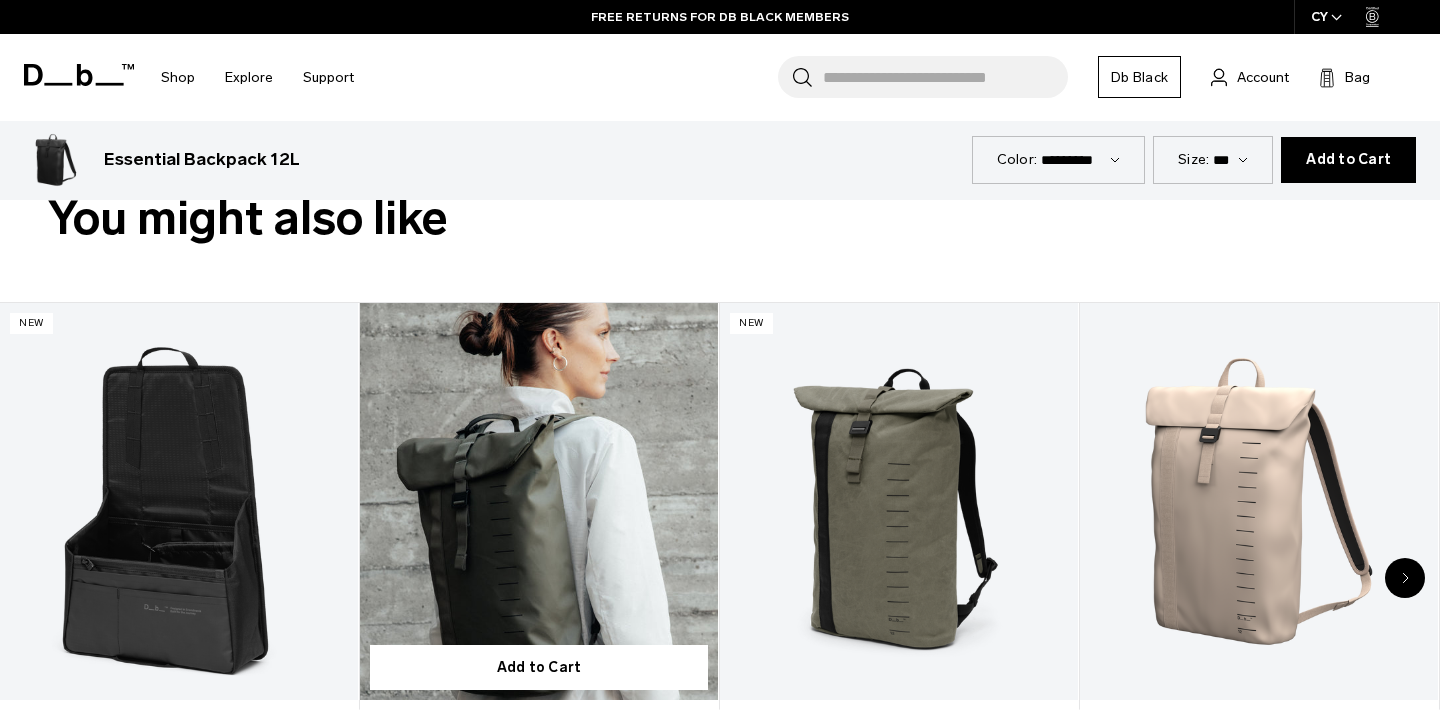 click at bounding box center [539, 502] 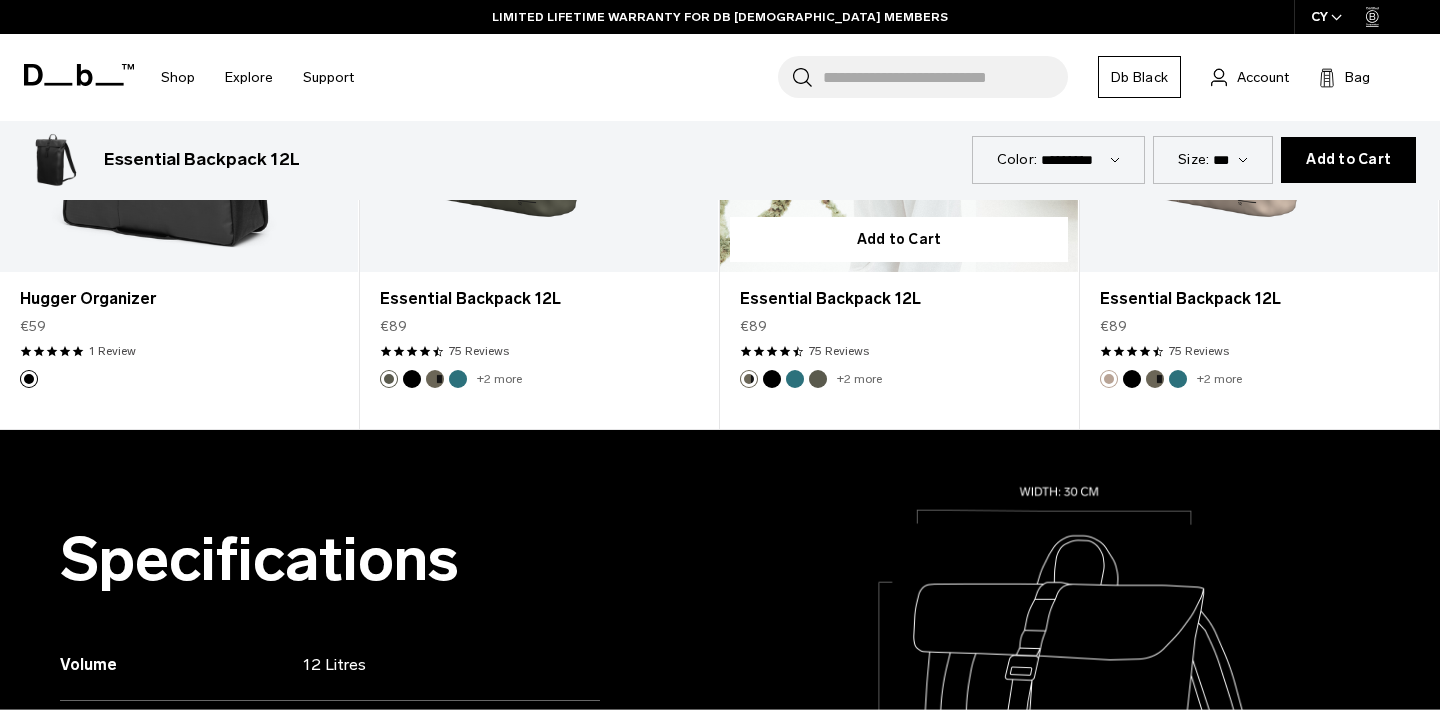 scroll, scrollTop: 1305, scrollLeft: 0, axis: vertical 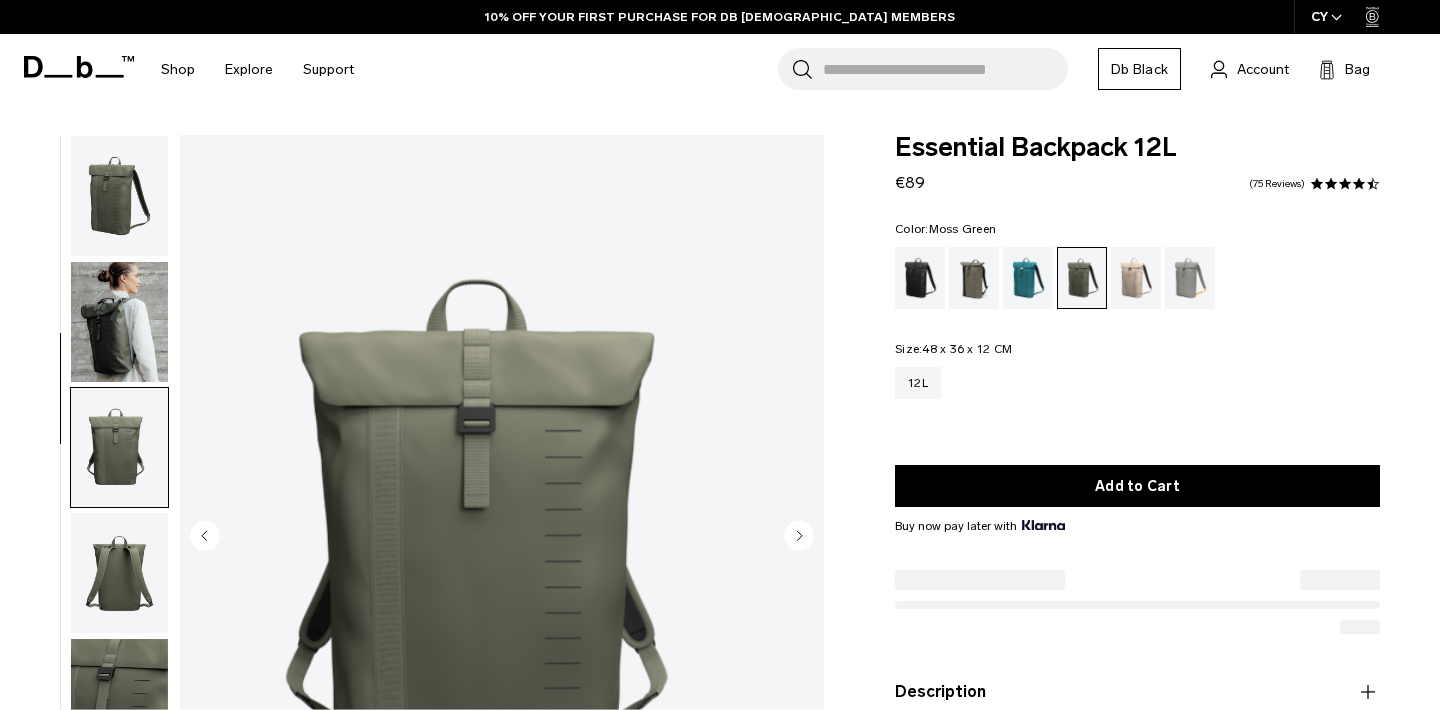 click 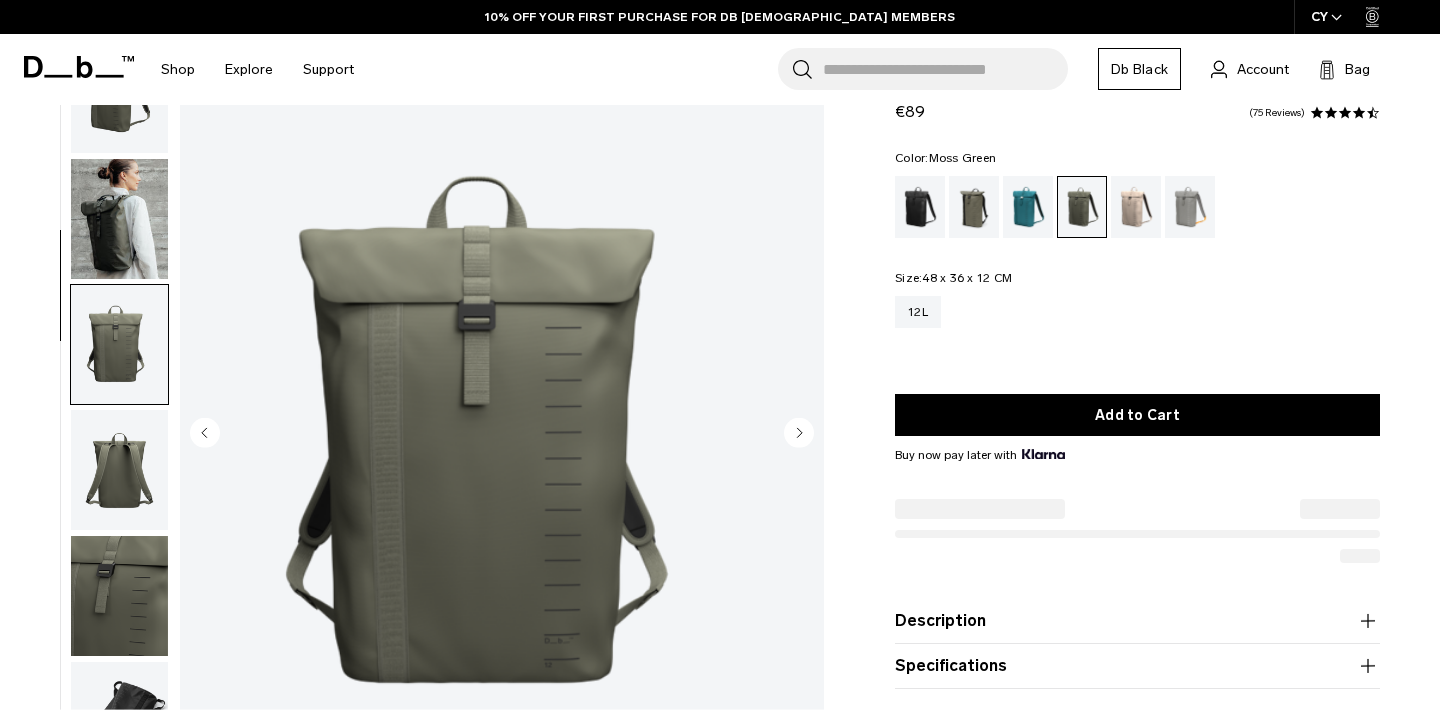 scroll, scrollTop: 209, scrollLeft: 0, axis: vertical 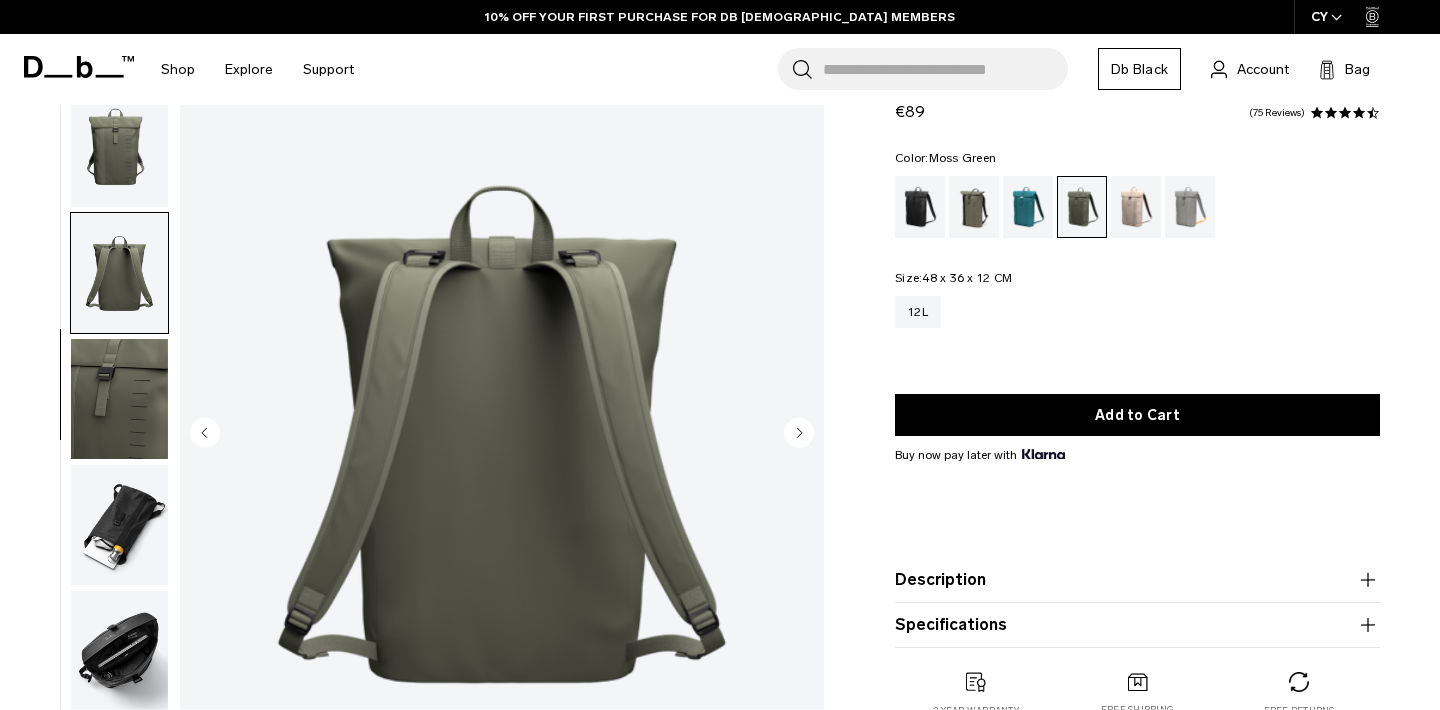click 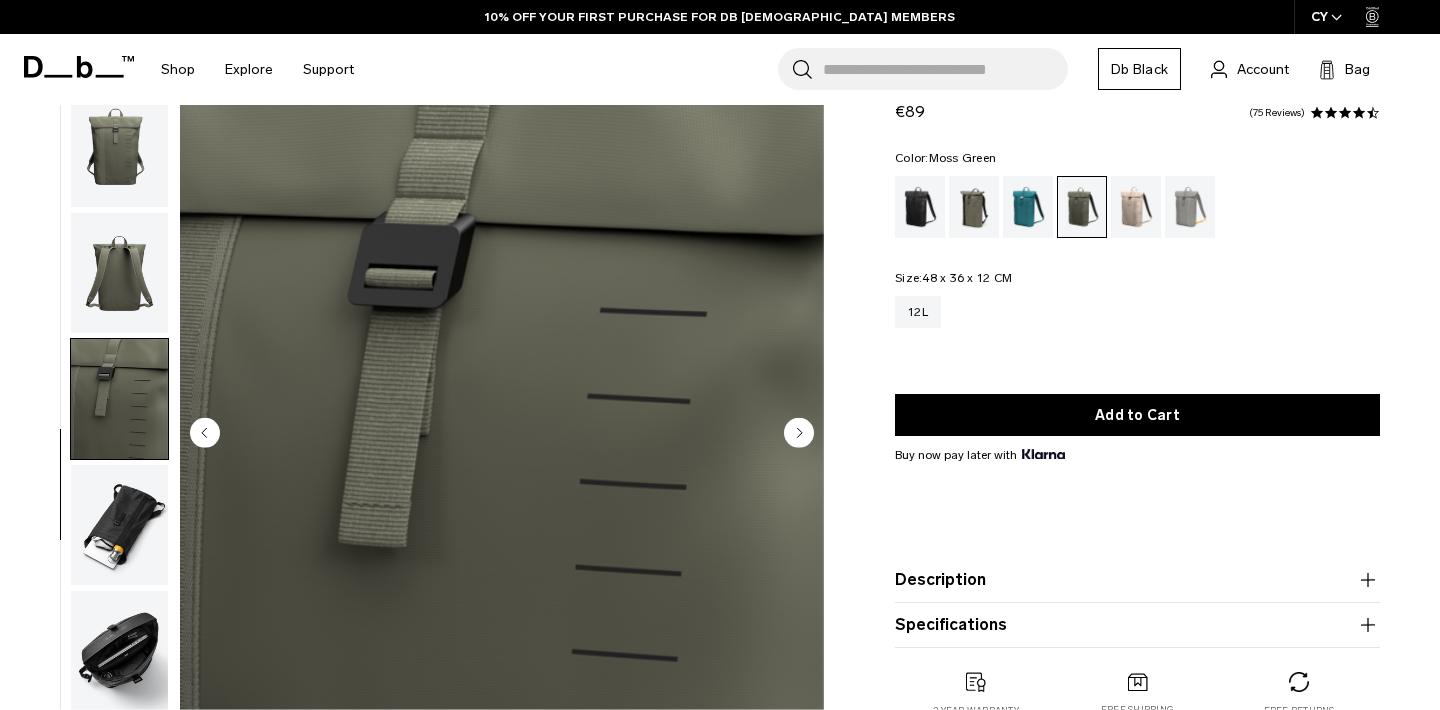 scroll, scrollTop: 0, scrollLeft: 0, axis: both 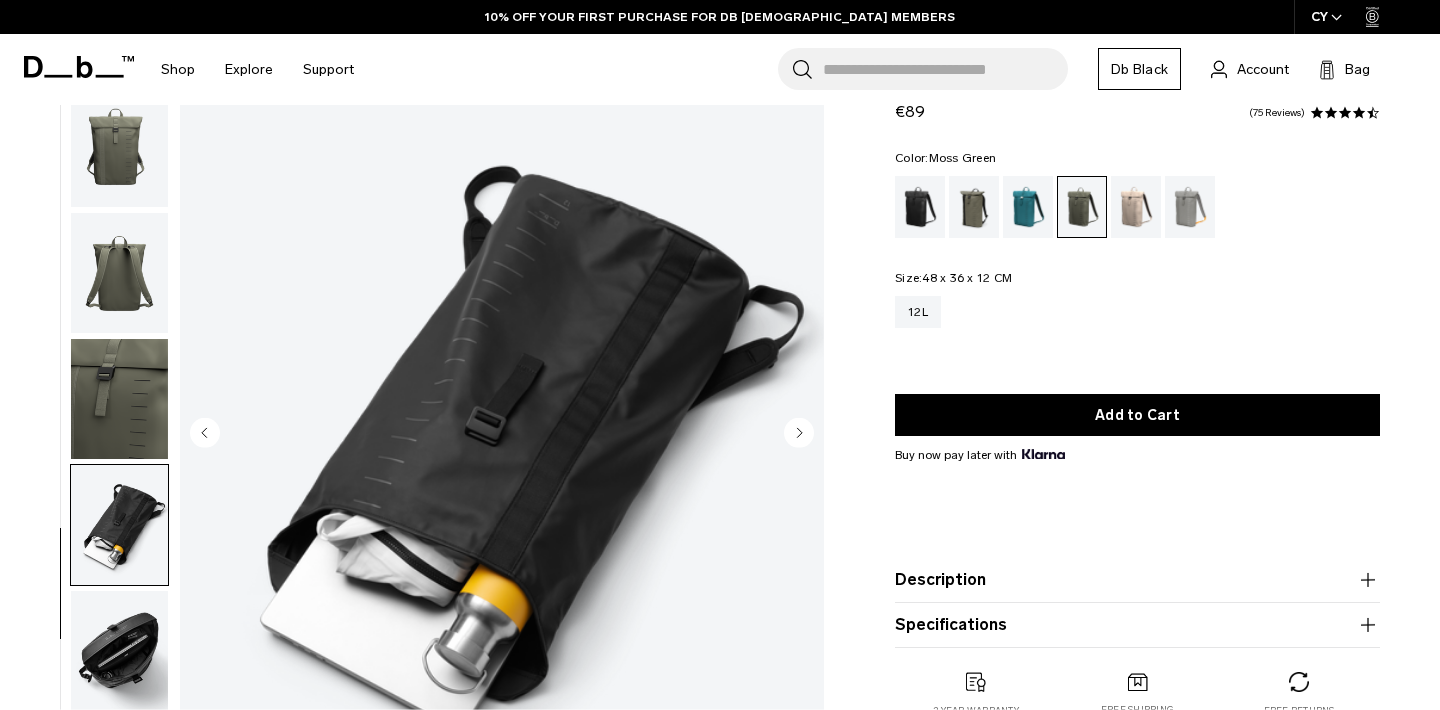 click at bounding box center [502, 434] 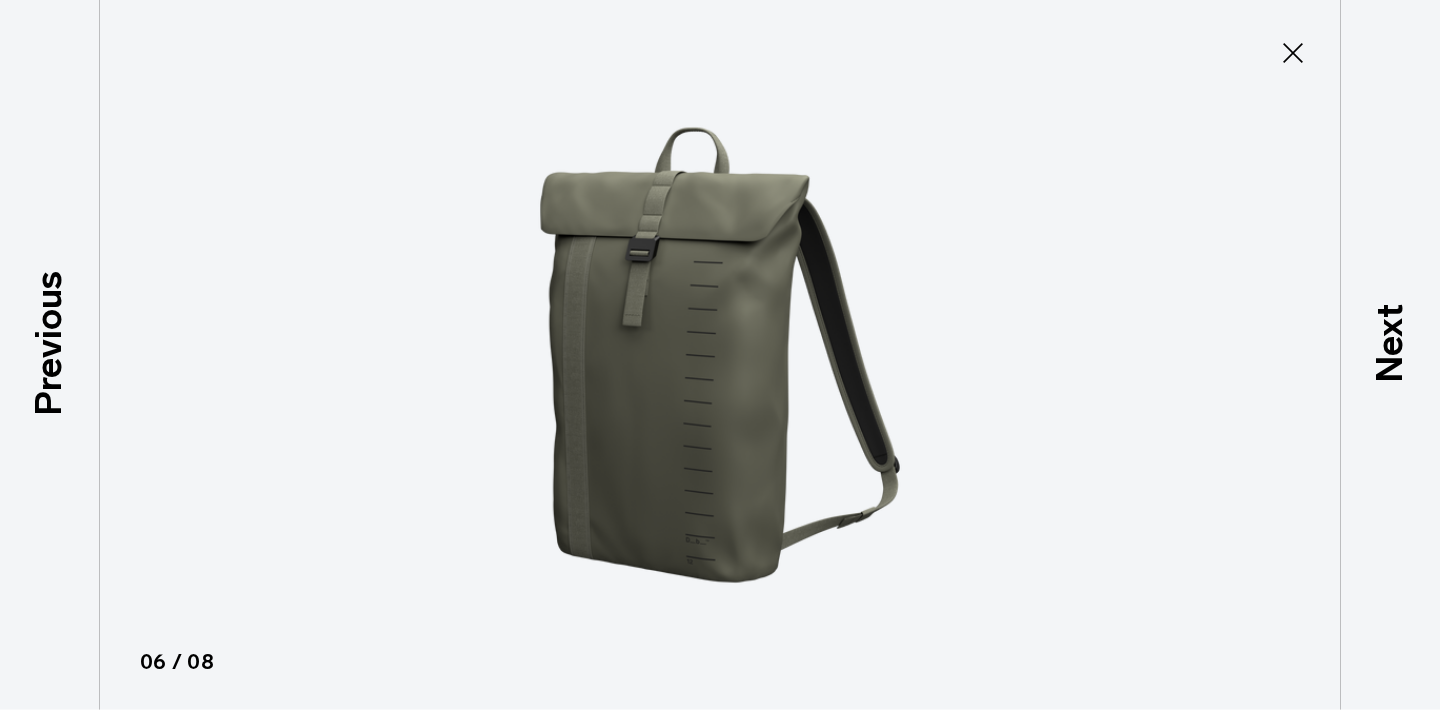 click at bounding box center [7920, 355] 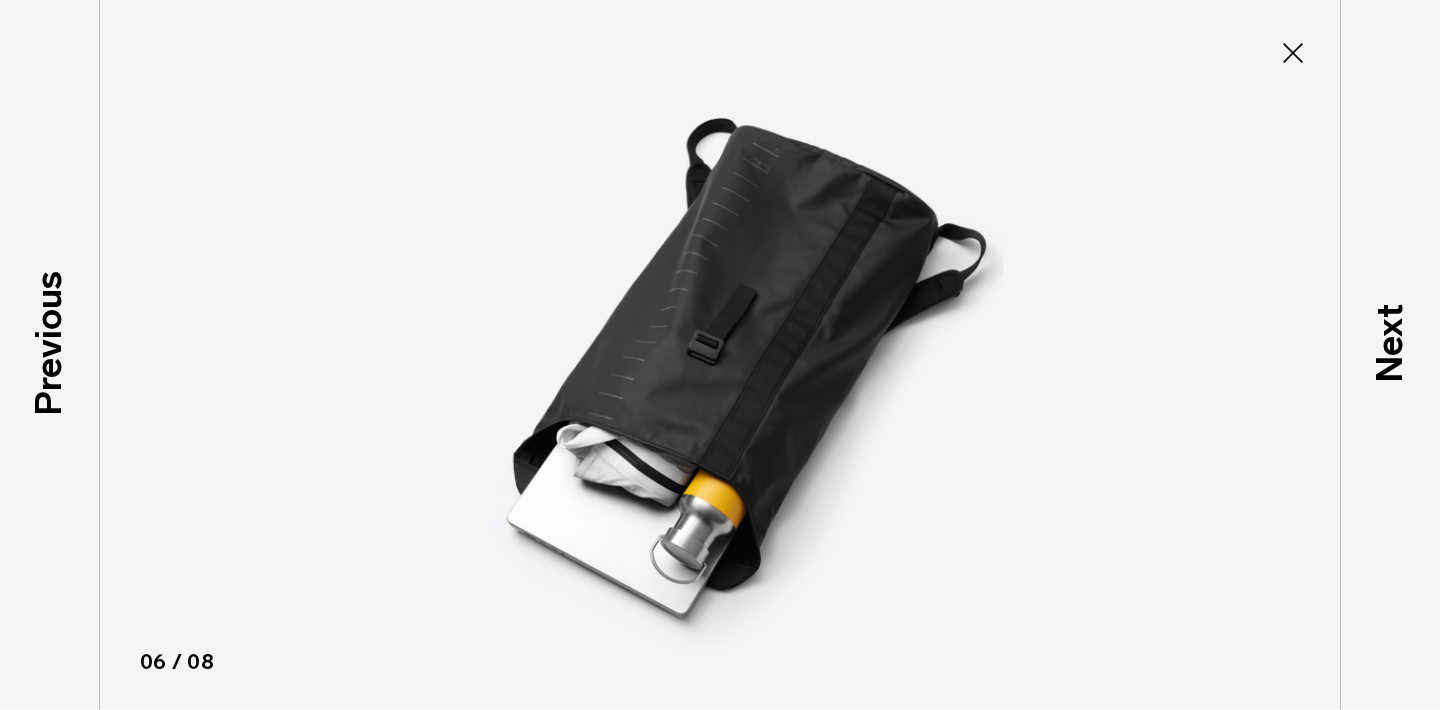 scroll, scrollTop: 162, scrollLeft: 0, axis: vertical 